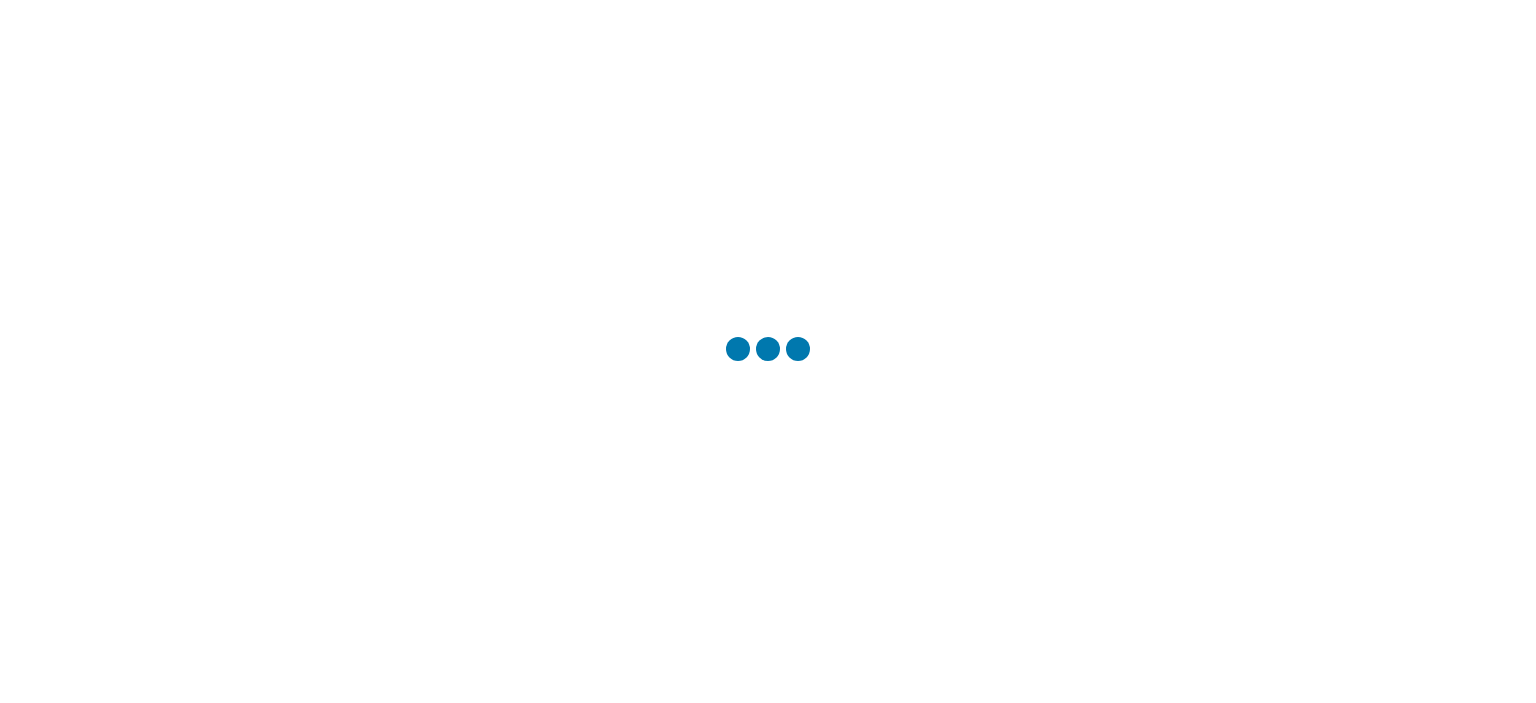 scroll, scrollTop: 0, scrollLeft: 0, axis: both 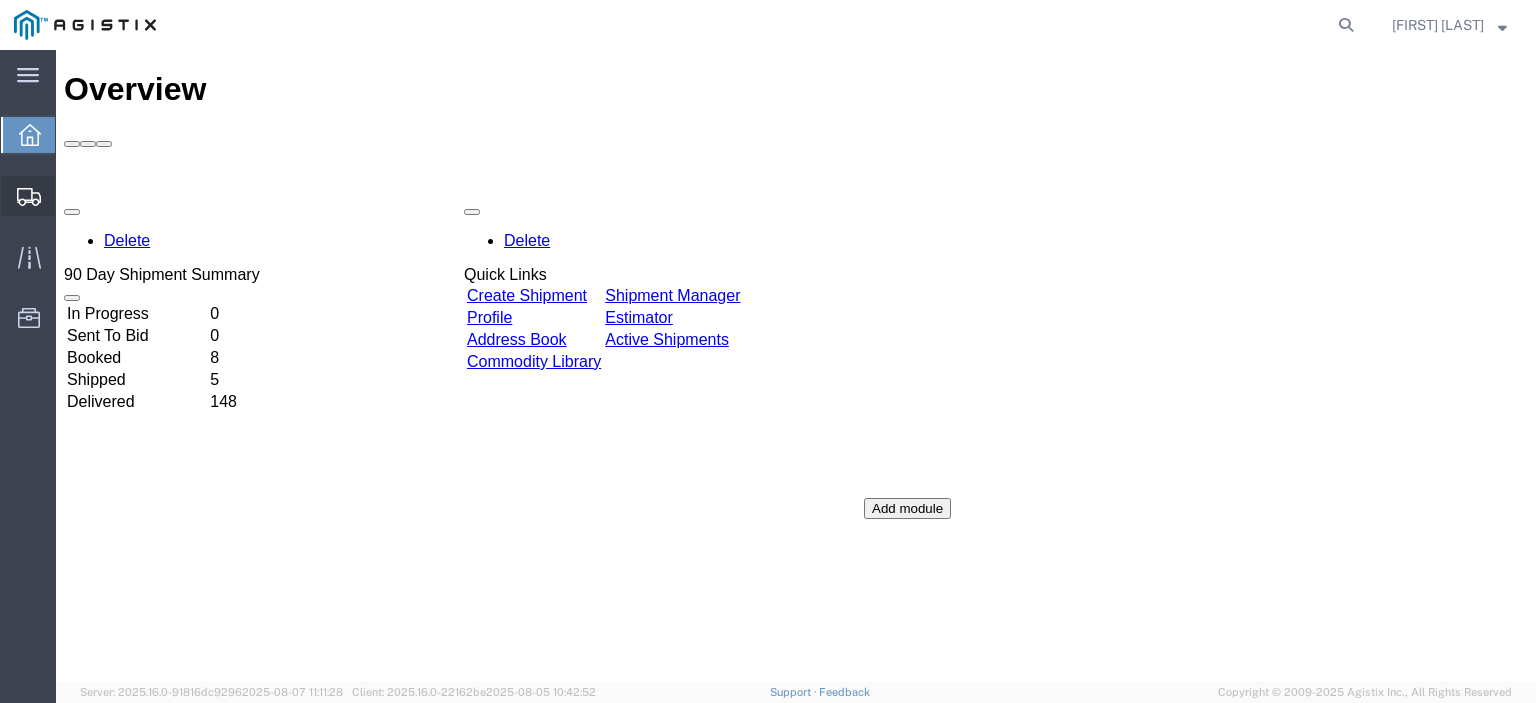 click on "Create from Template" 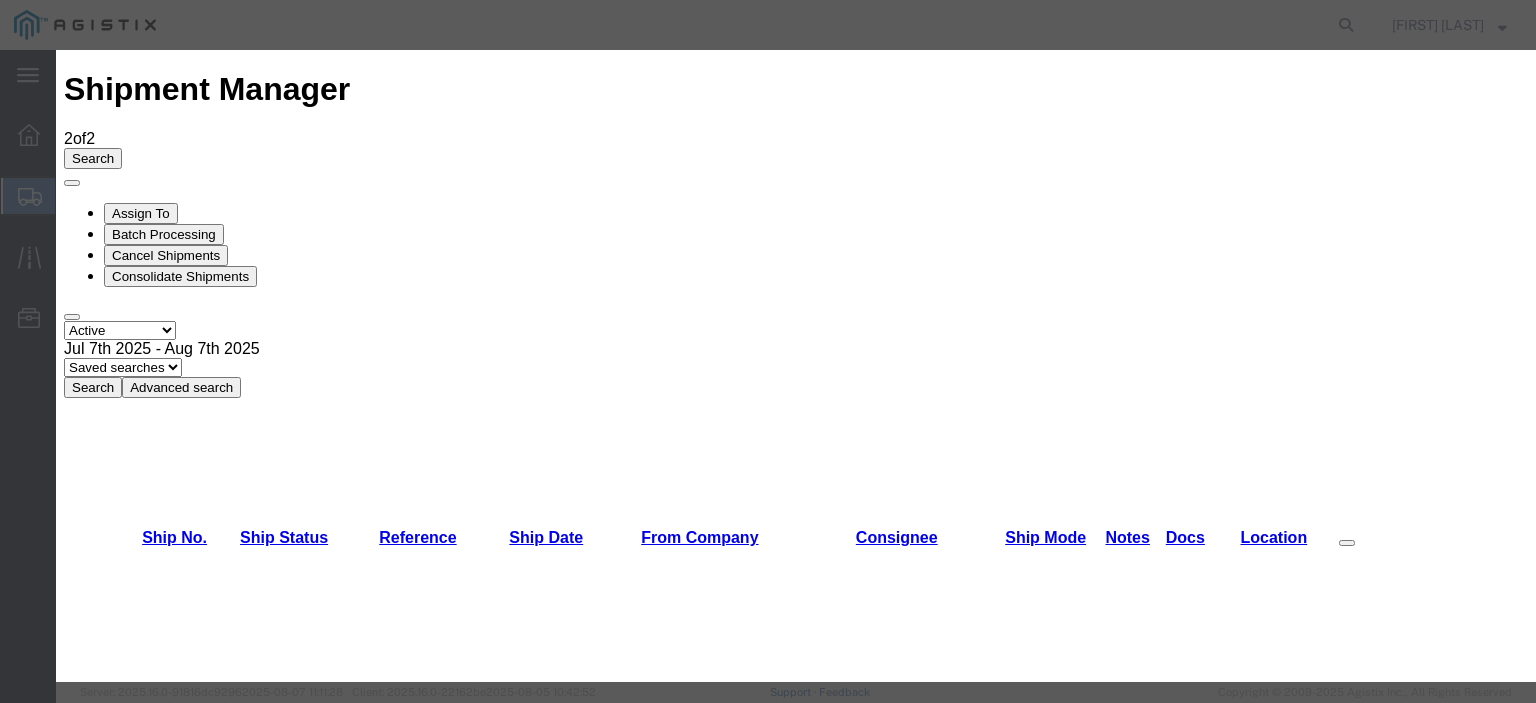 click on "B6 Accessories -" at bounding box center (163, 2546) 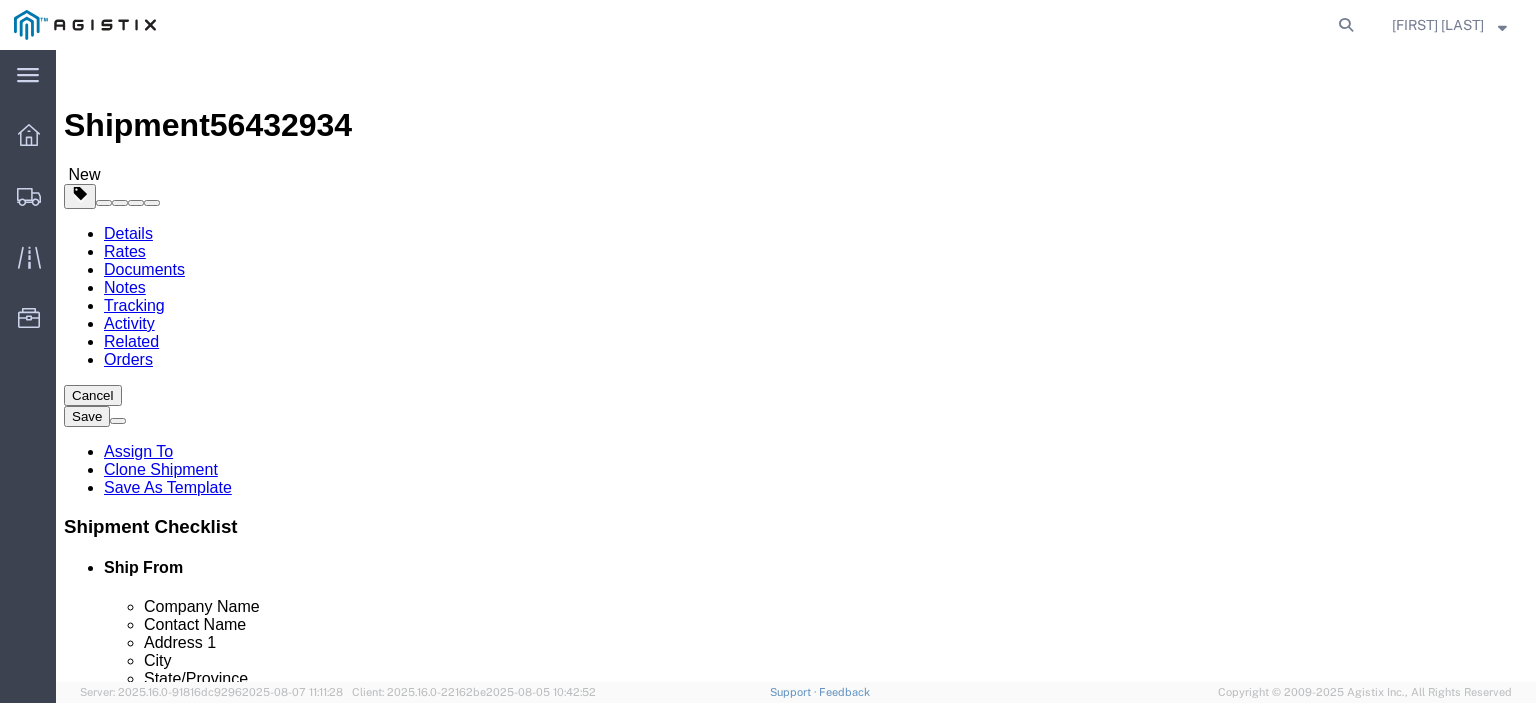 select 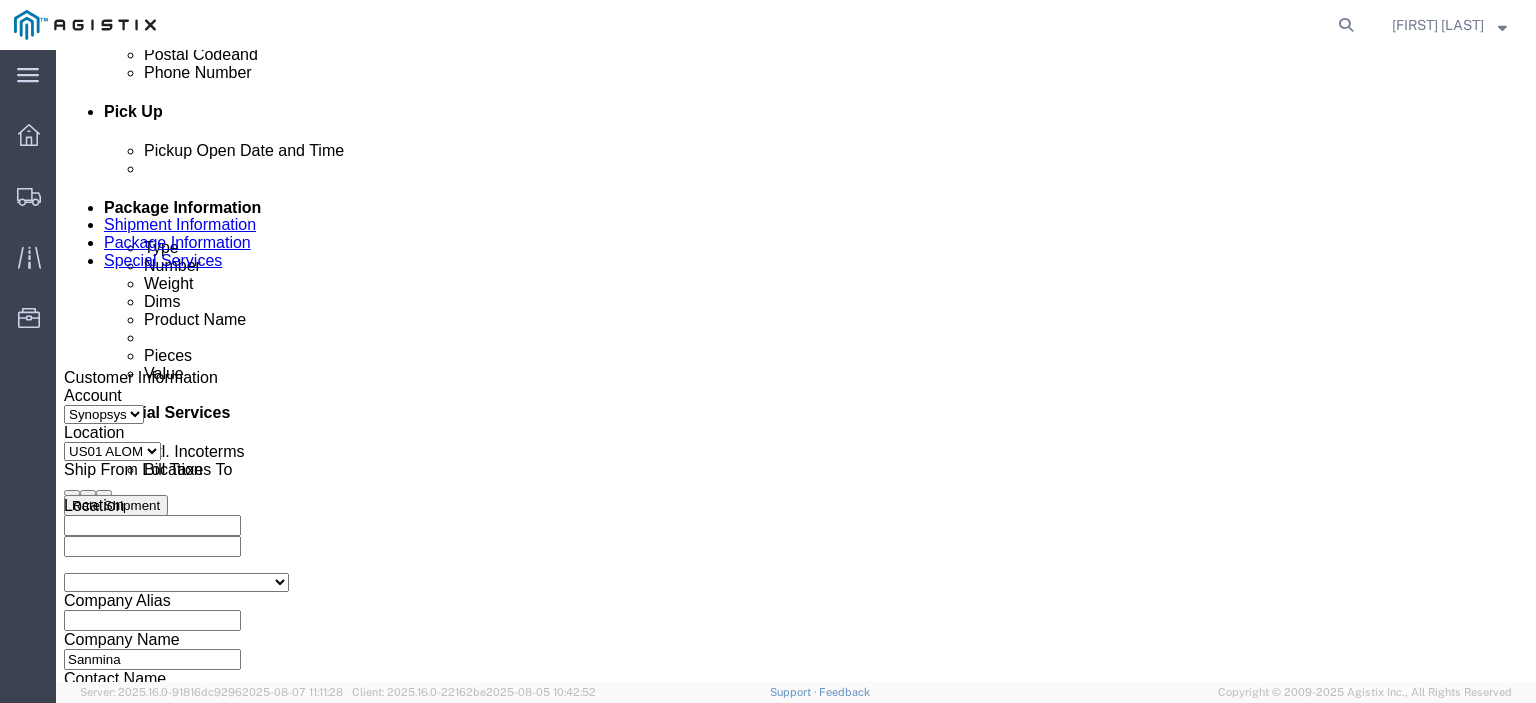 scroll, scrollTop: 900, scrollLeft: 0, axis: vertical 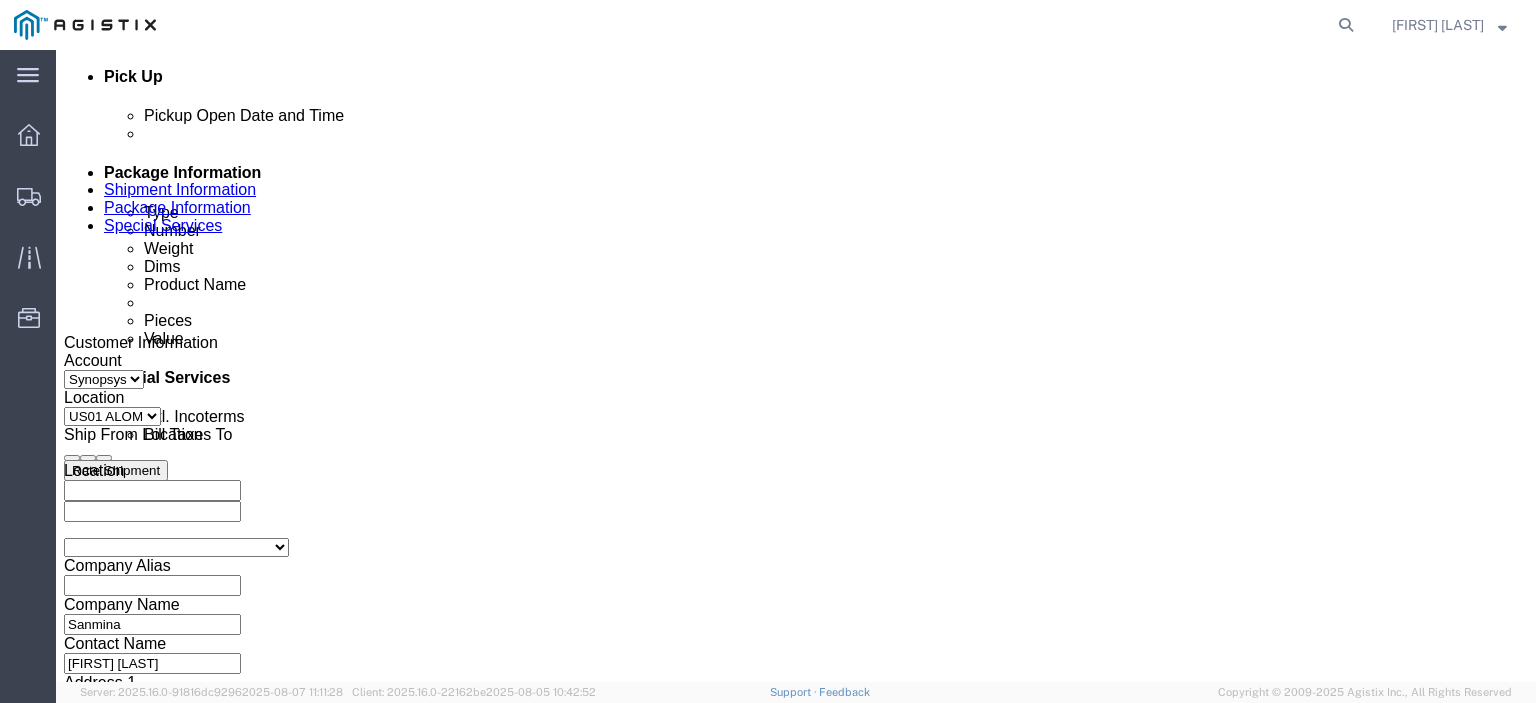 click 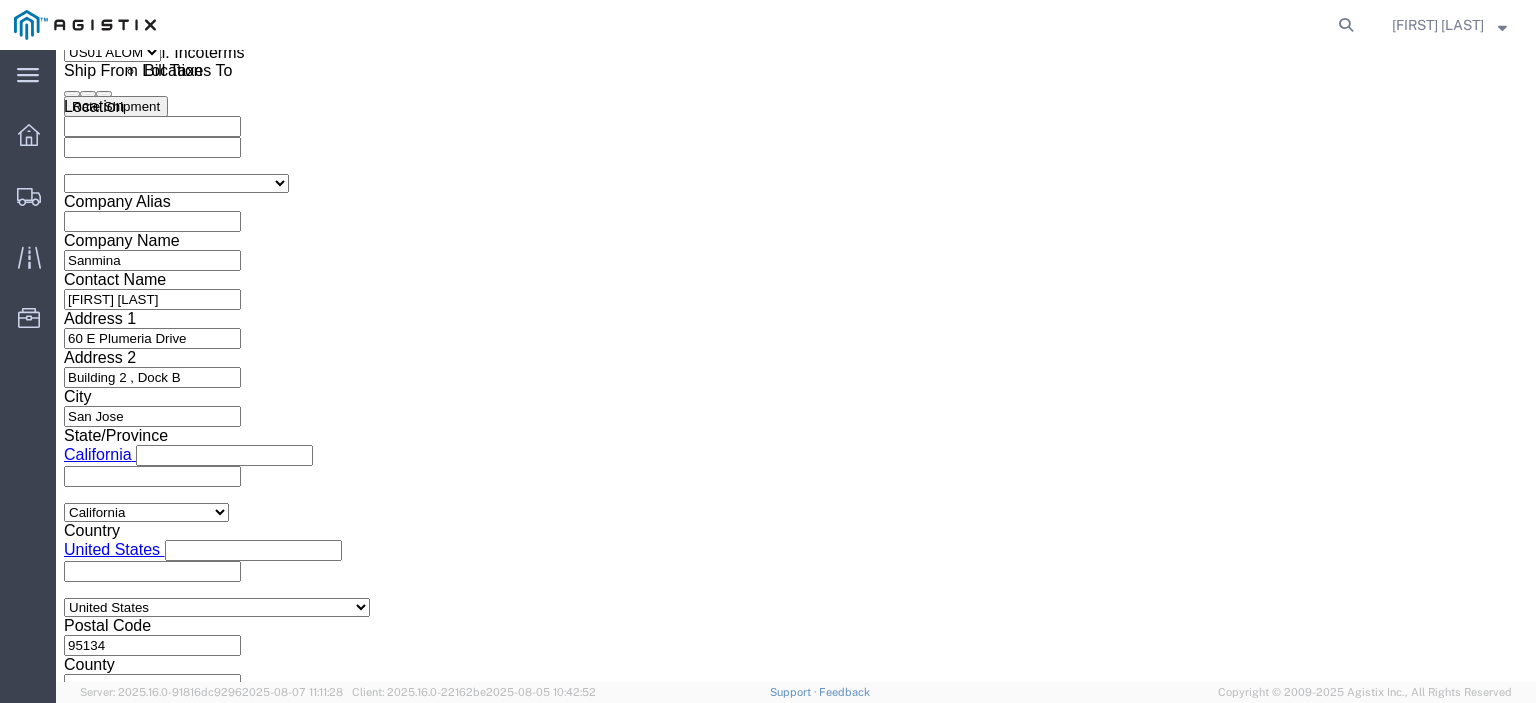scroll, scrollTop: 1265, scrollLeft: 0, axis: vertical 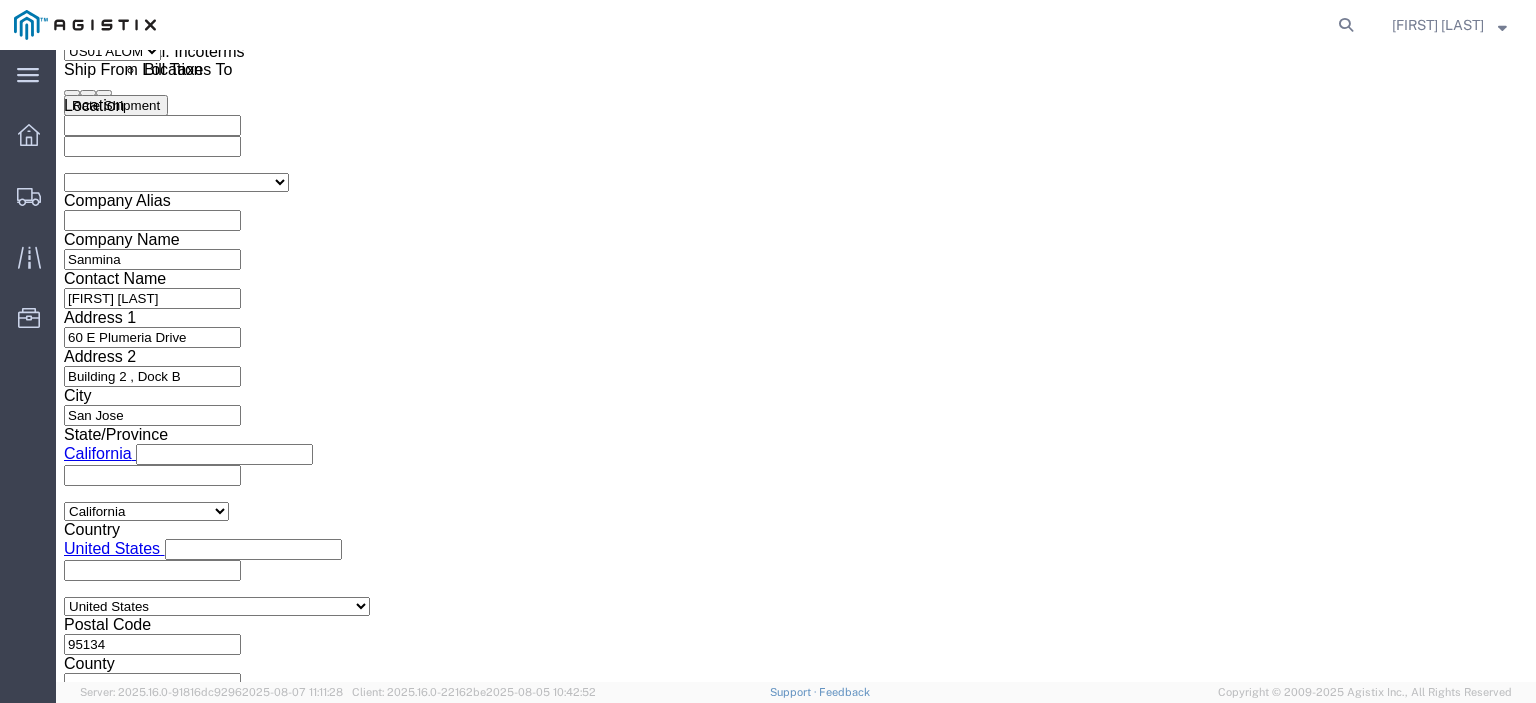 click on "4:00 PM" 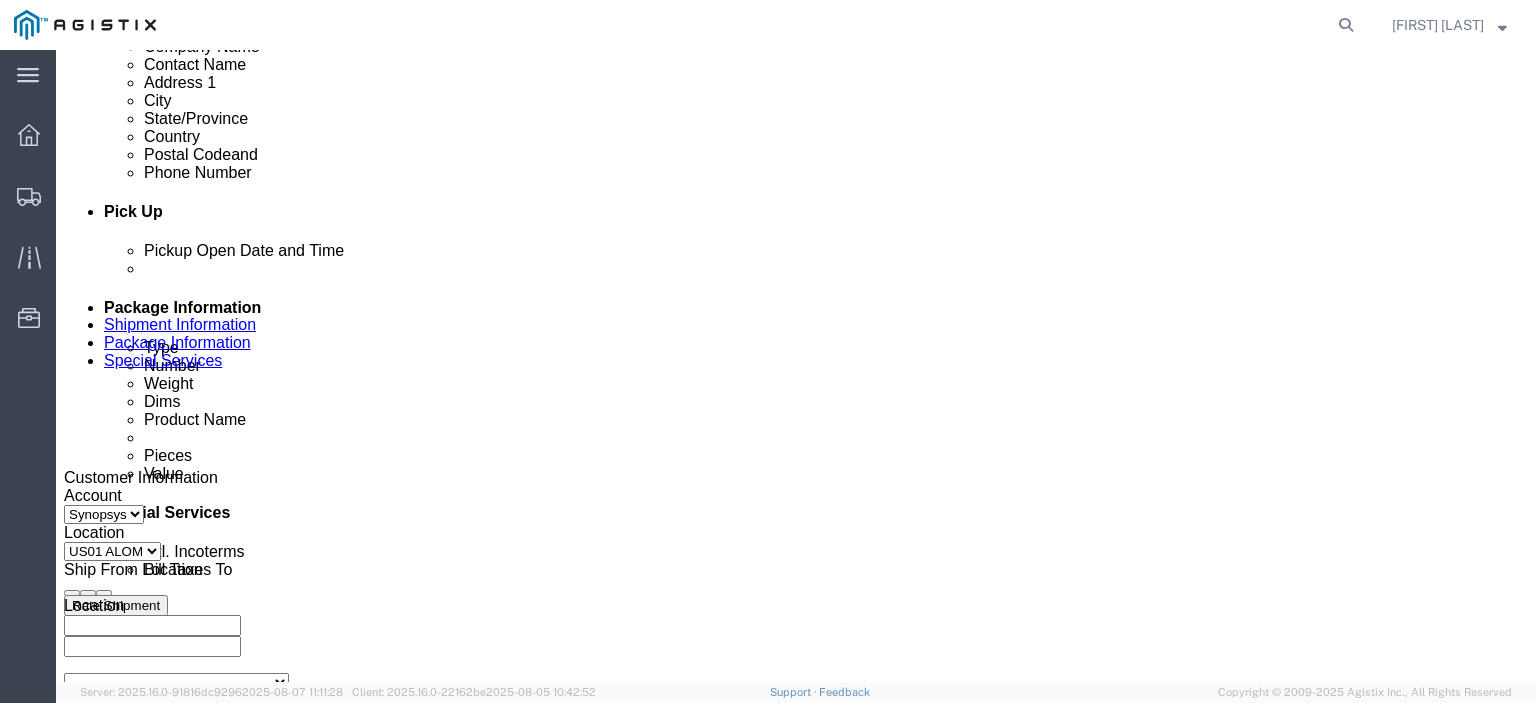 drag, startPoint x: 955, startPoint y: 421, endPoint x: 946, endPoint y: 437, distance: 18.35756 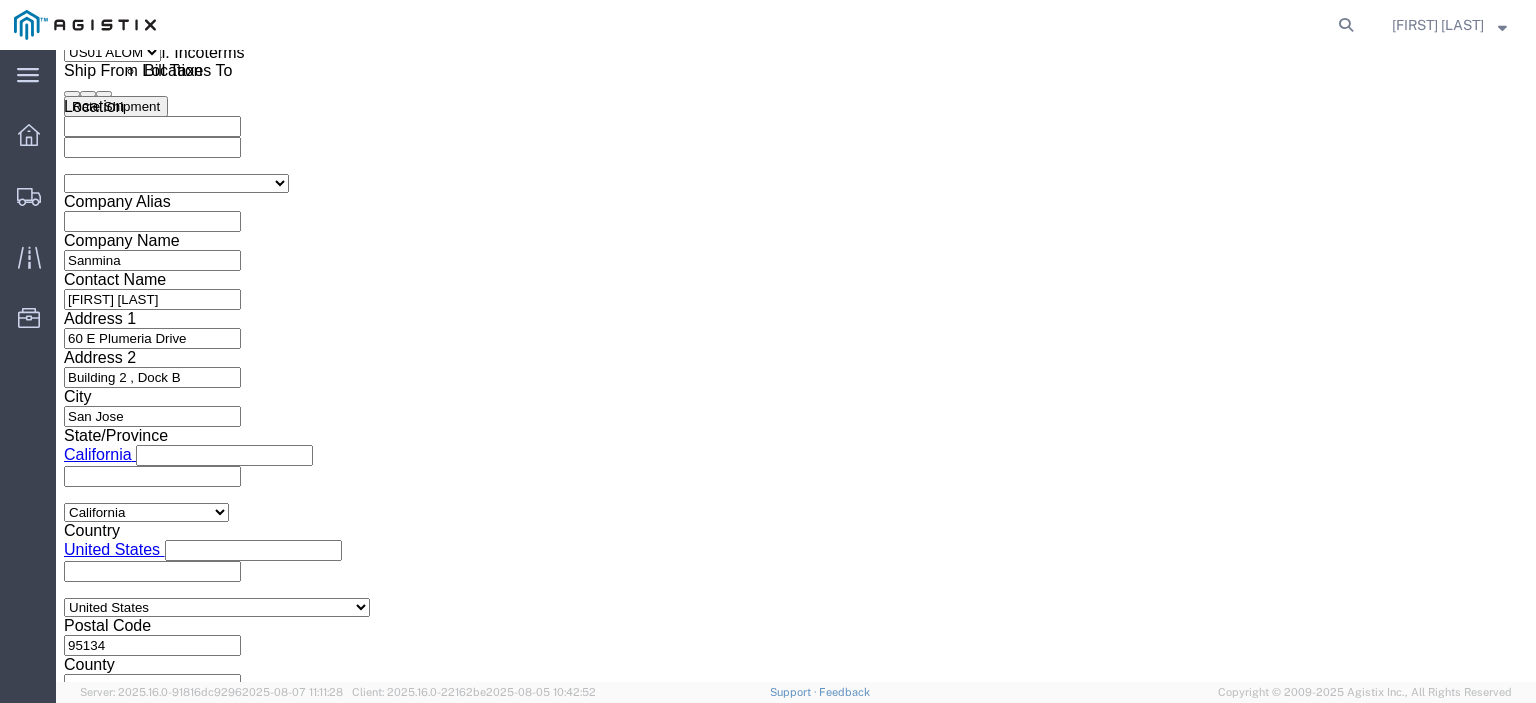 type on "4:00 PM" 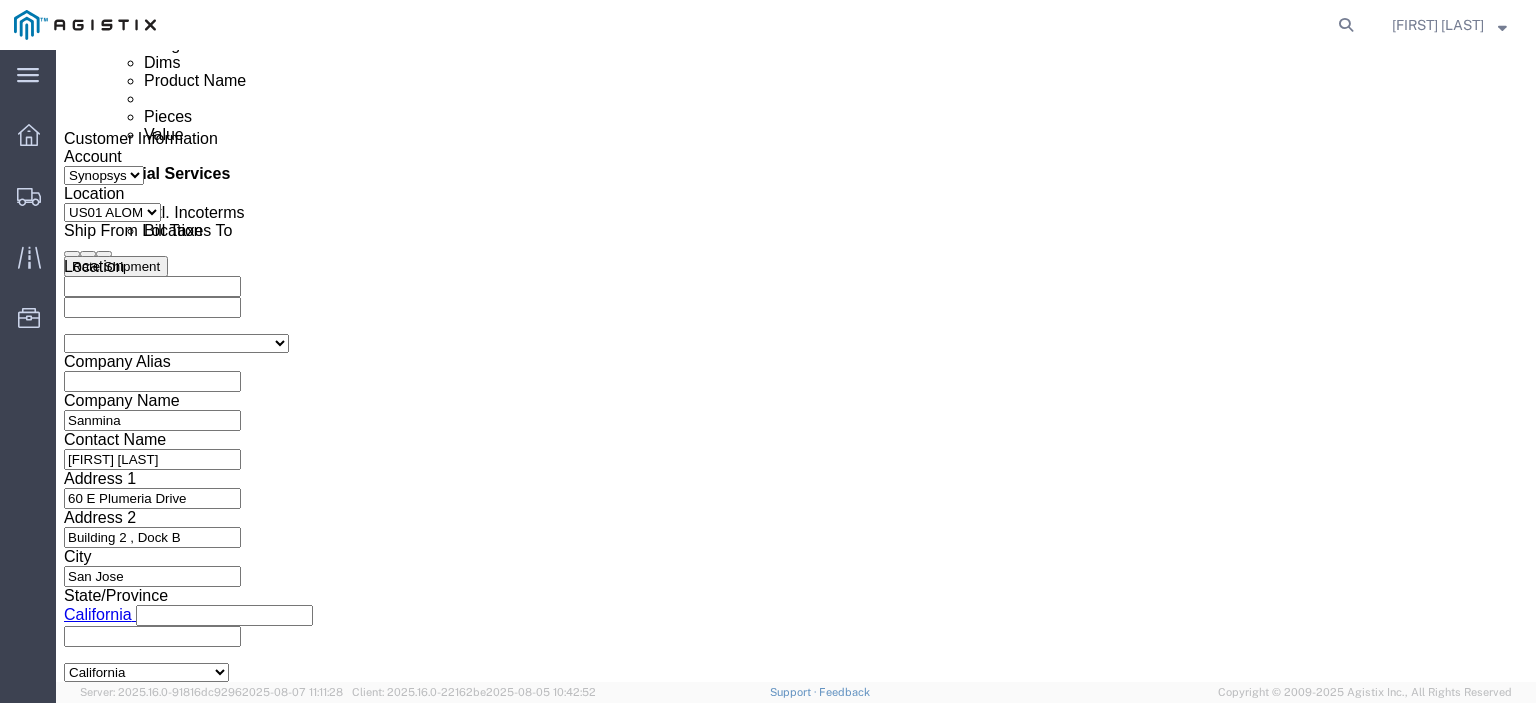 scroll, scrollTop: 1265, scrollLeft: 0, axis: vertical 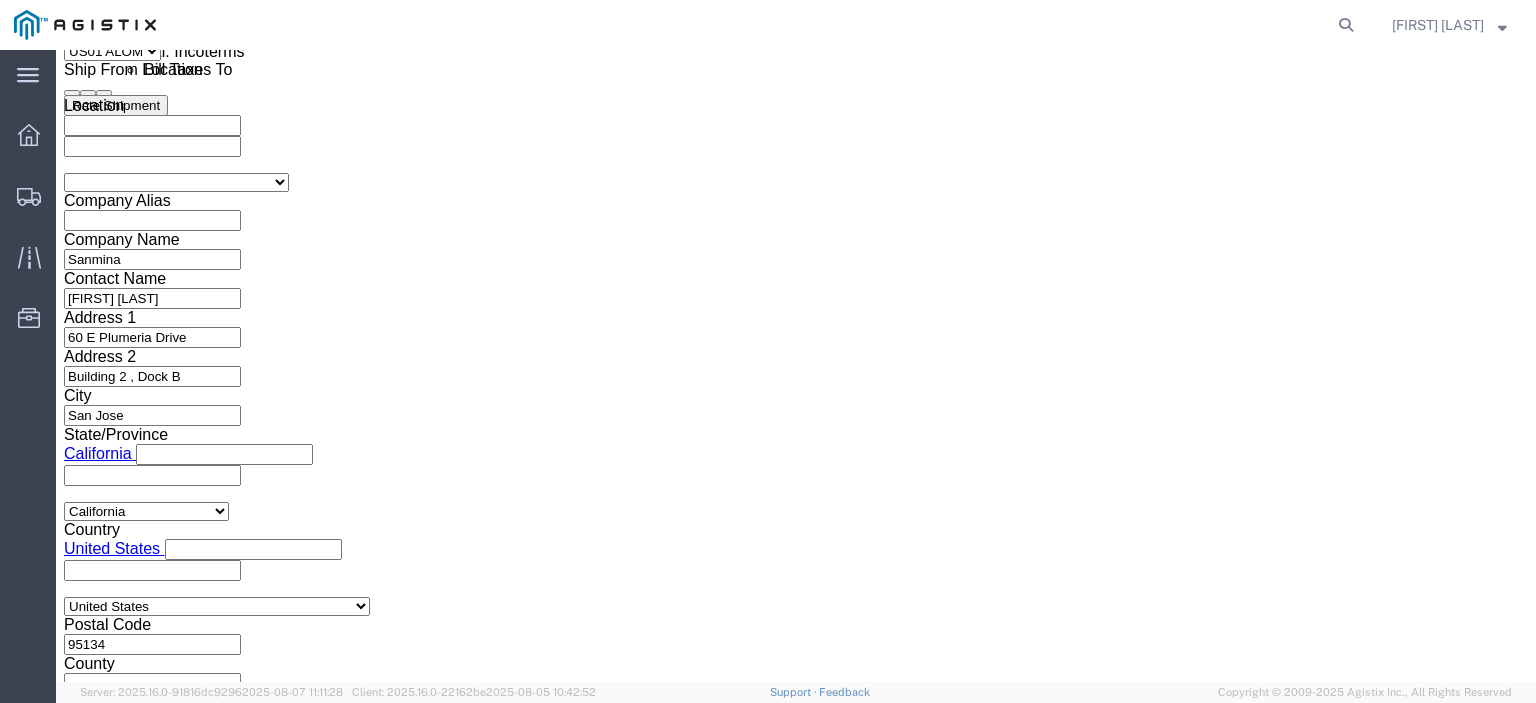 click on "Continue" 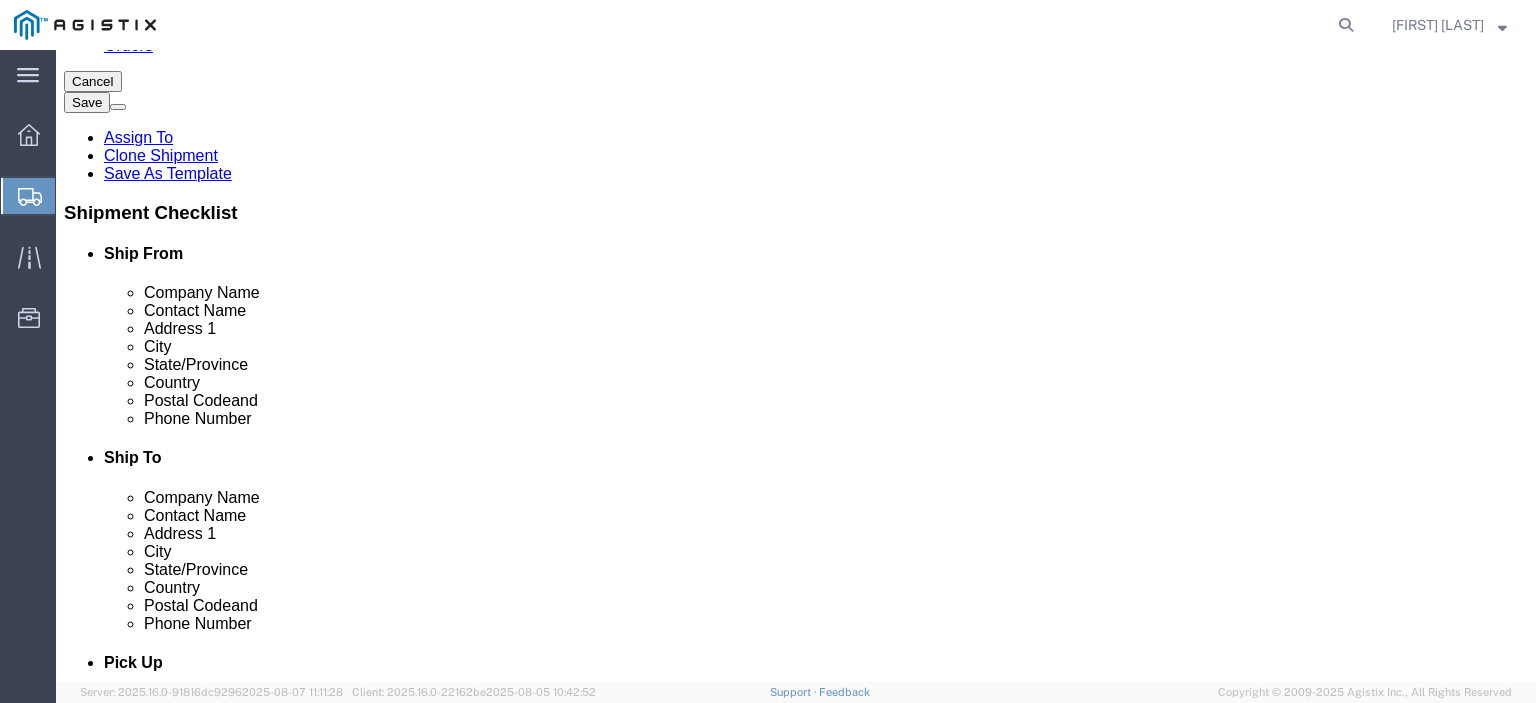 scroll, scrollTop: 128, scrollLeft: 0, axis: vertical 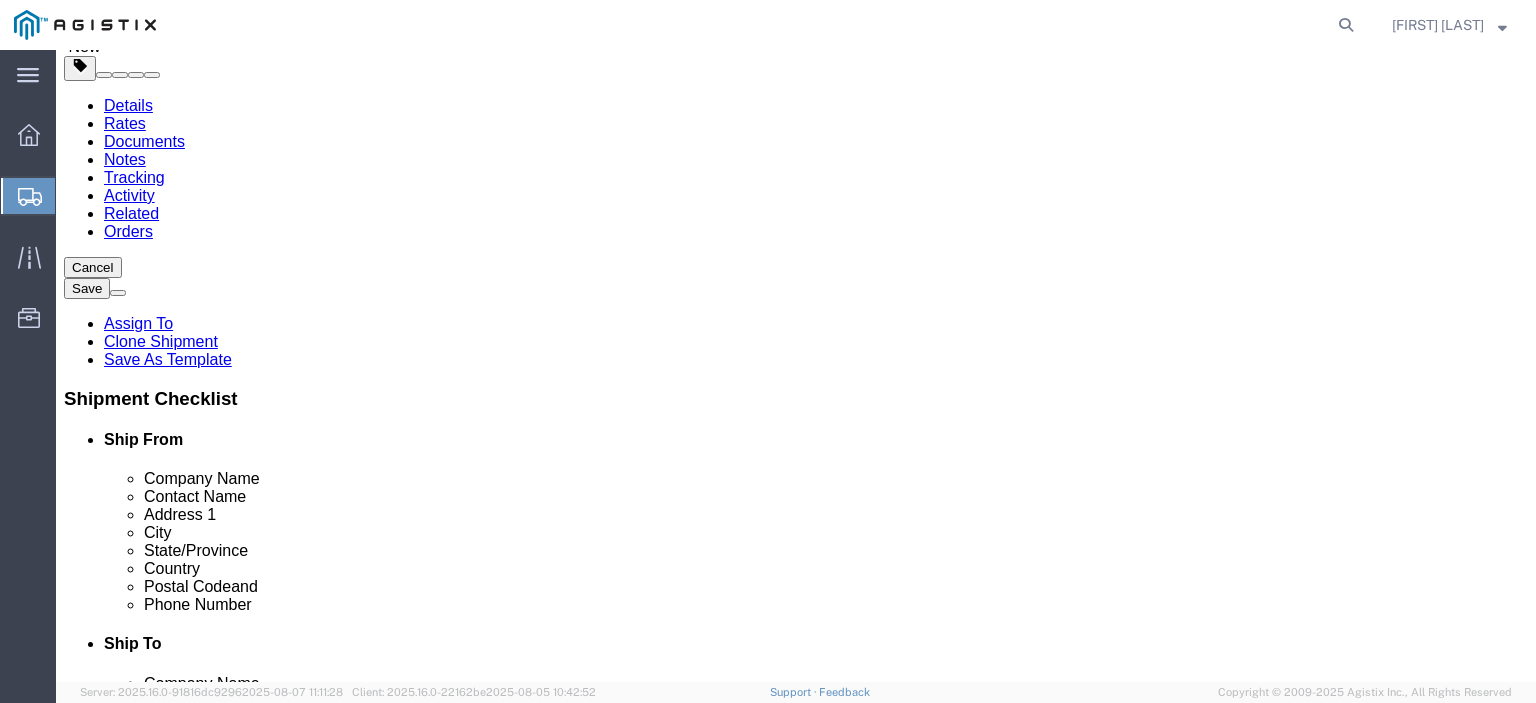 click on "Delete this content" 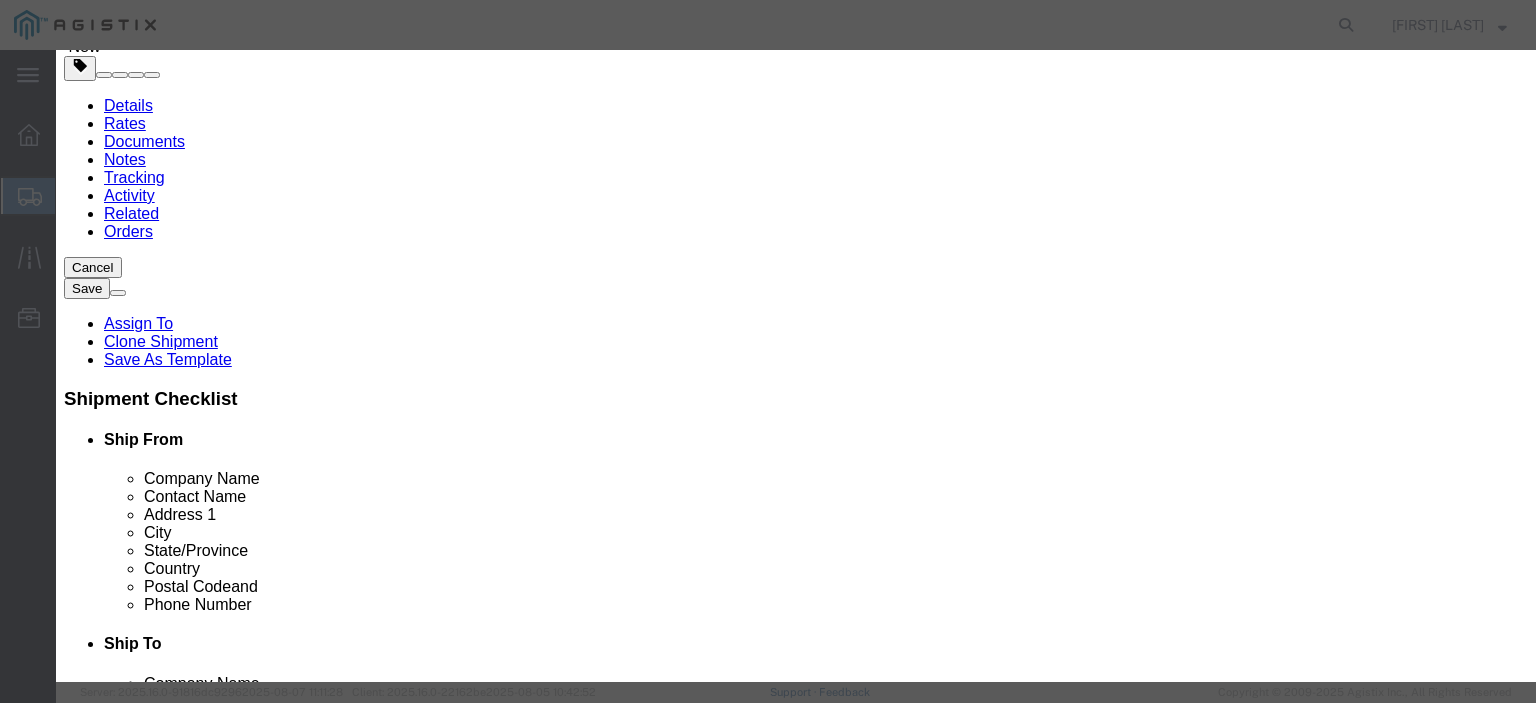 click on "Delete content" 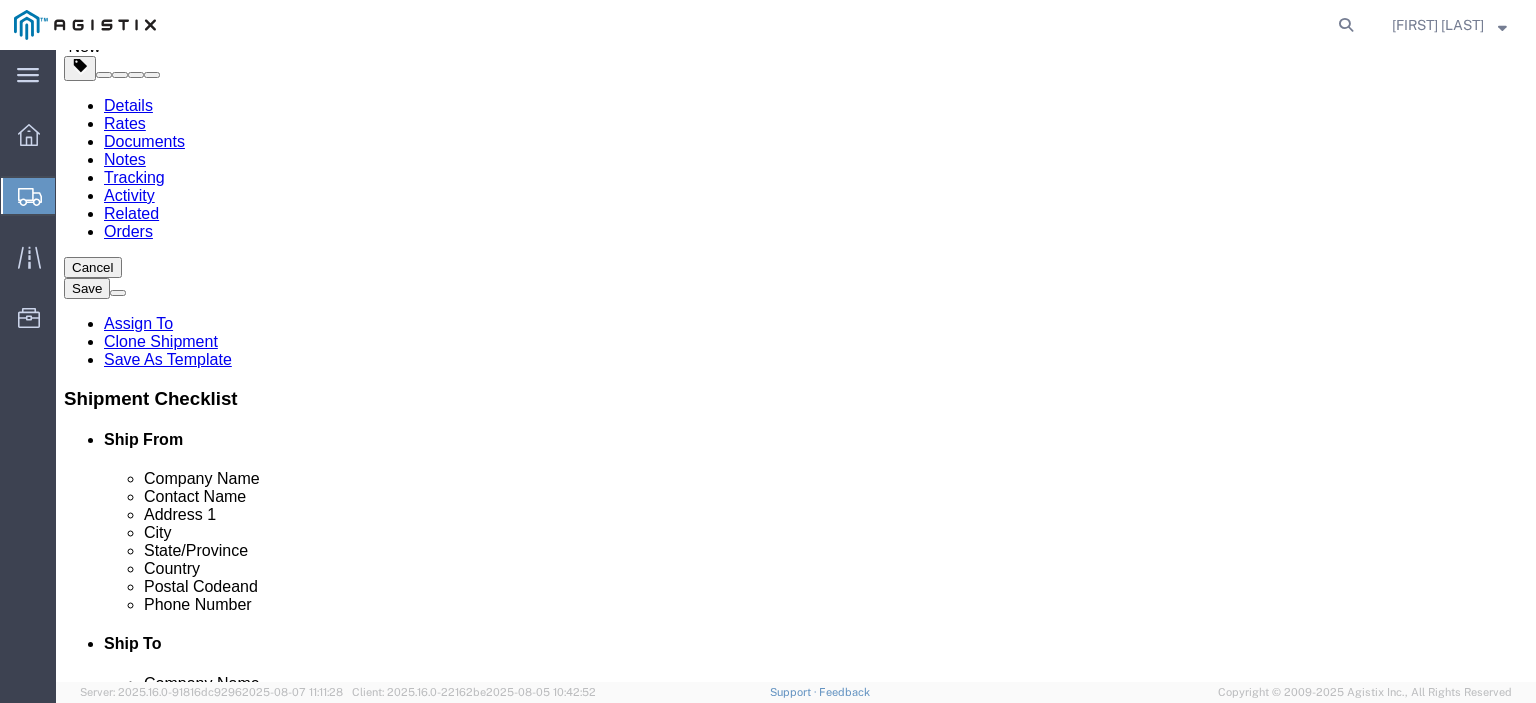 click 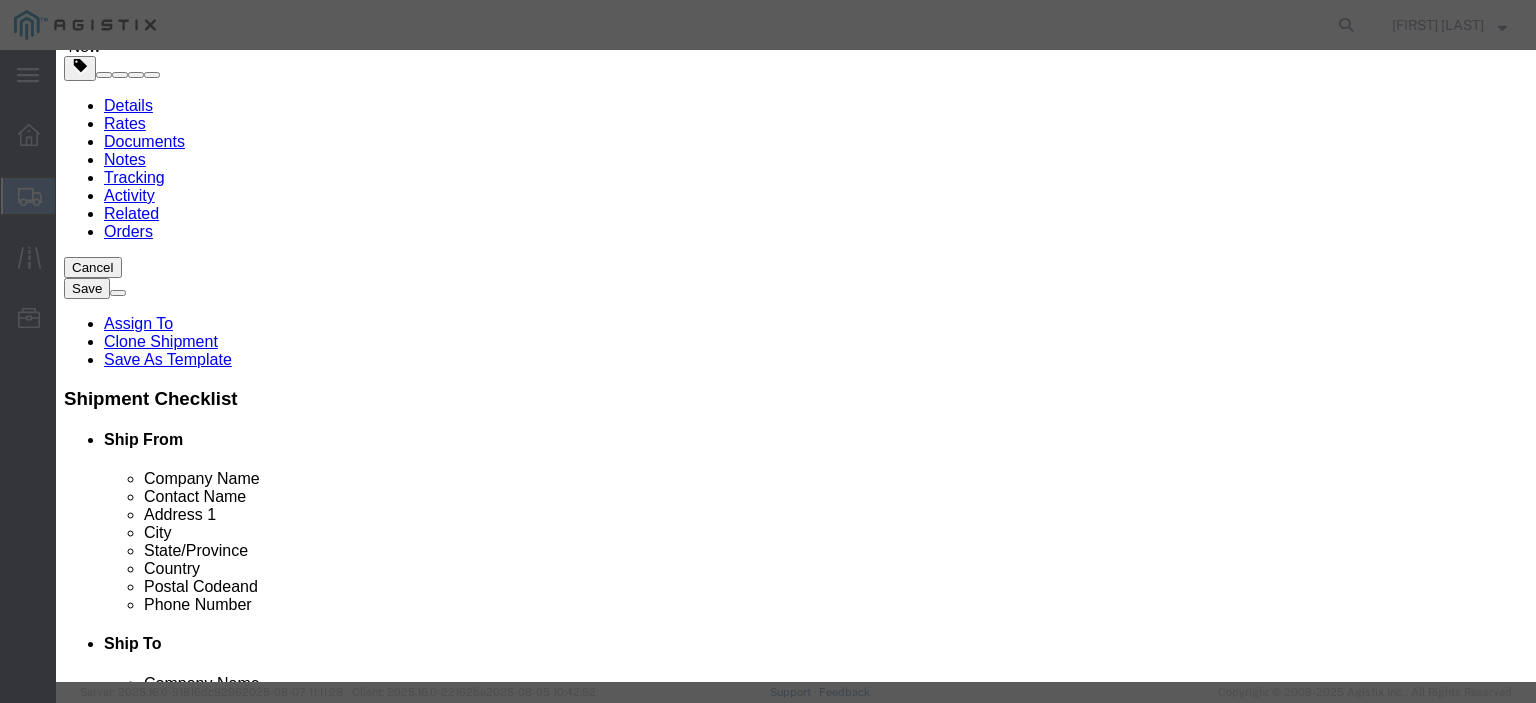 click on "Yes" 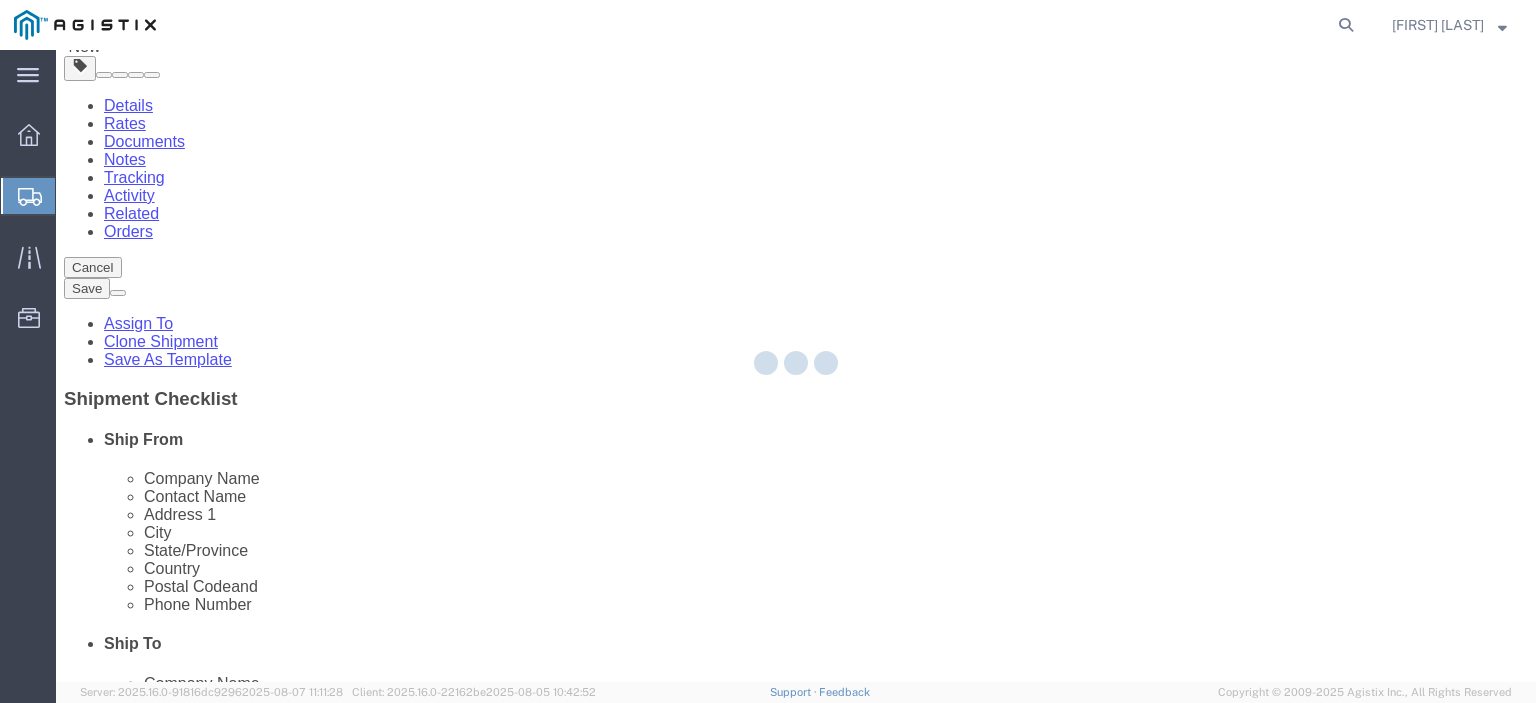 select on "PSNS" 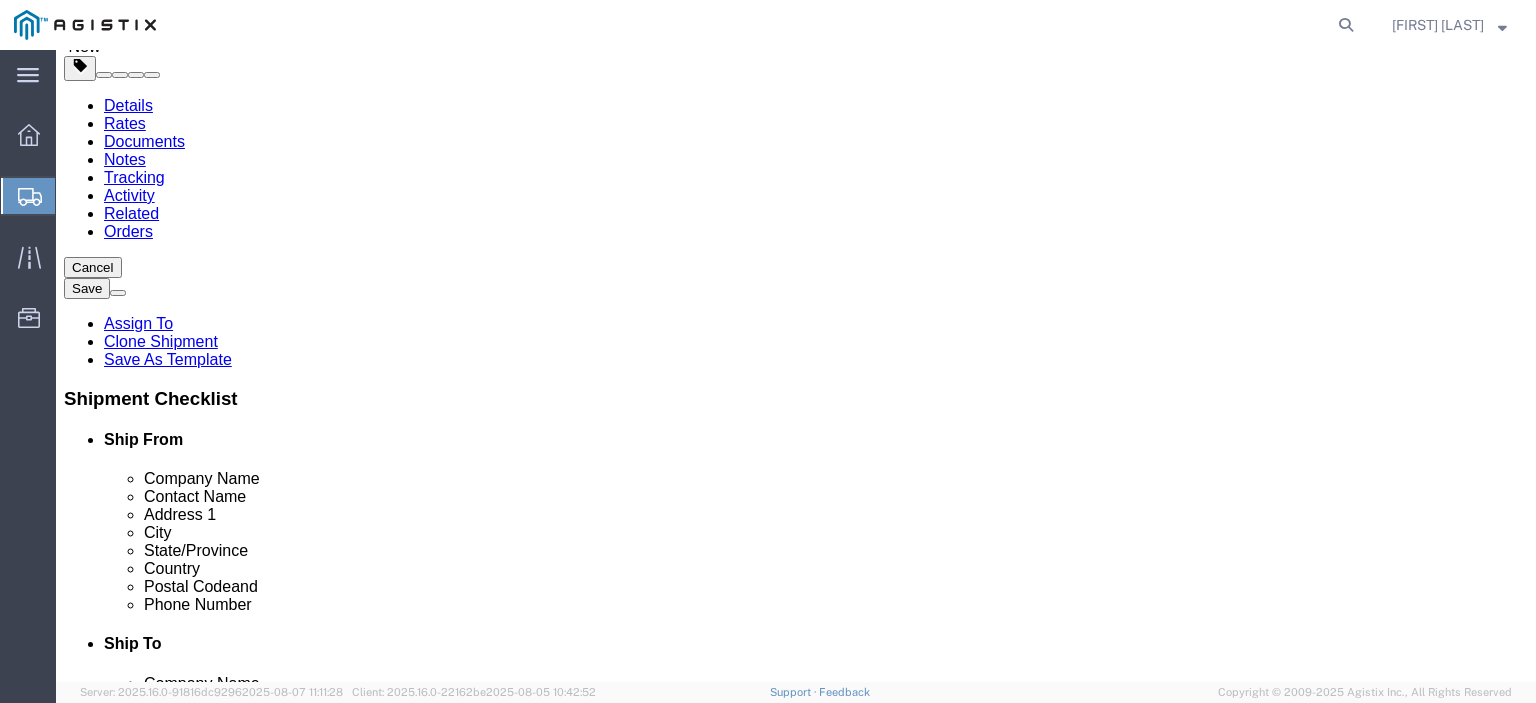 scroll, scrollTop: 428, scrollLeft: 0, axis: vertical 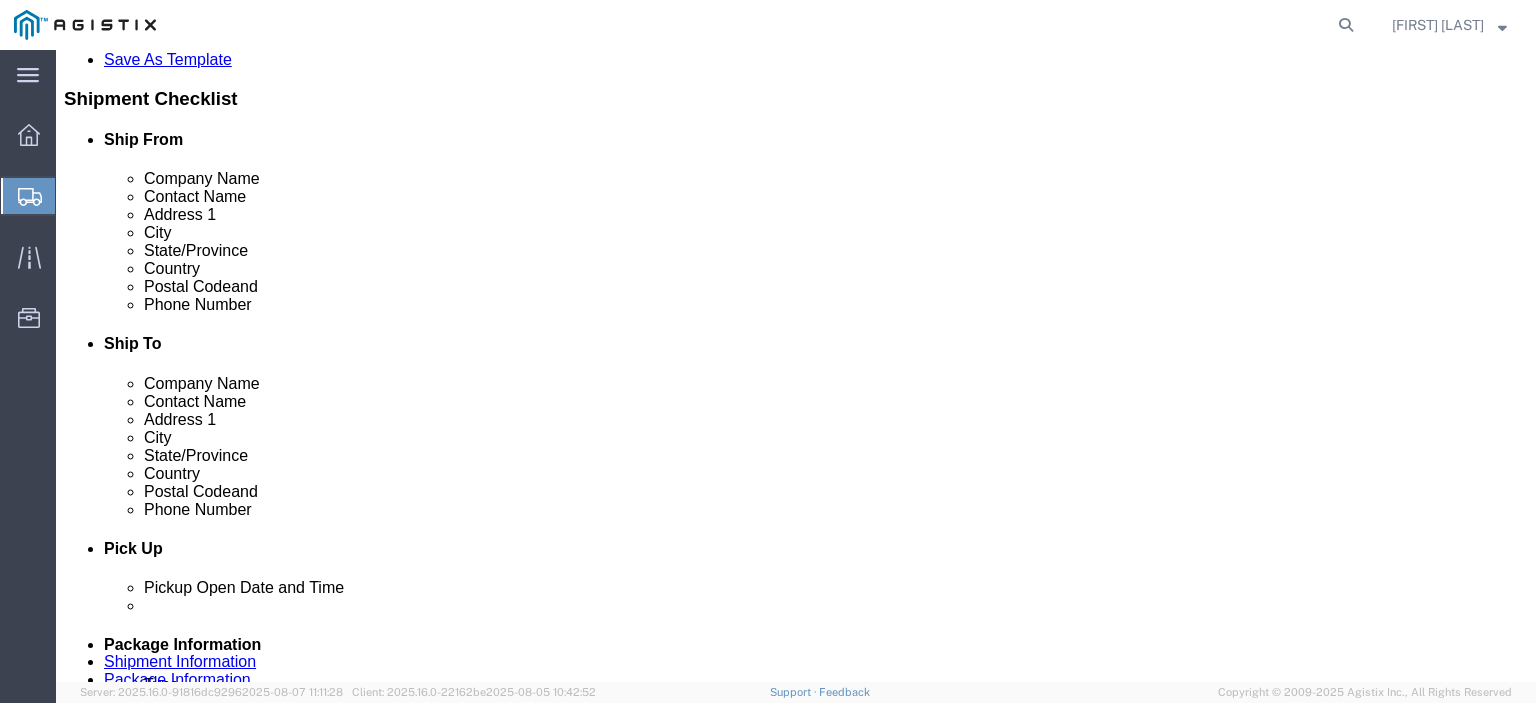 click on "9682.02 USD" 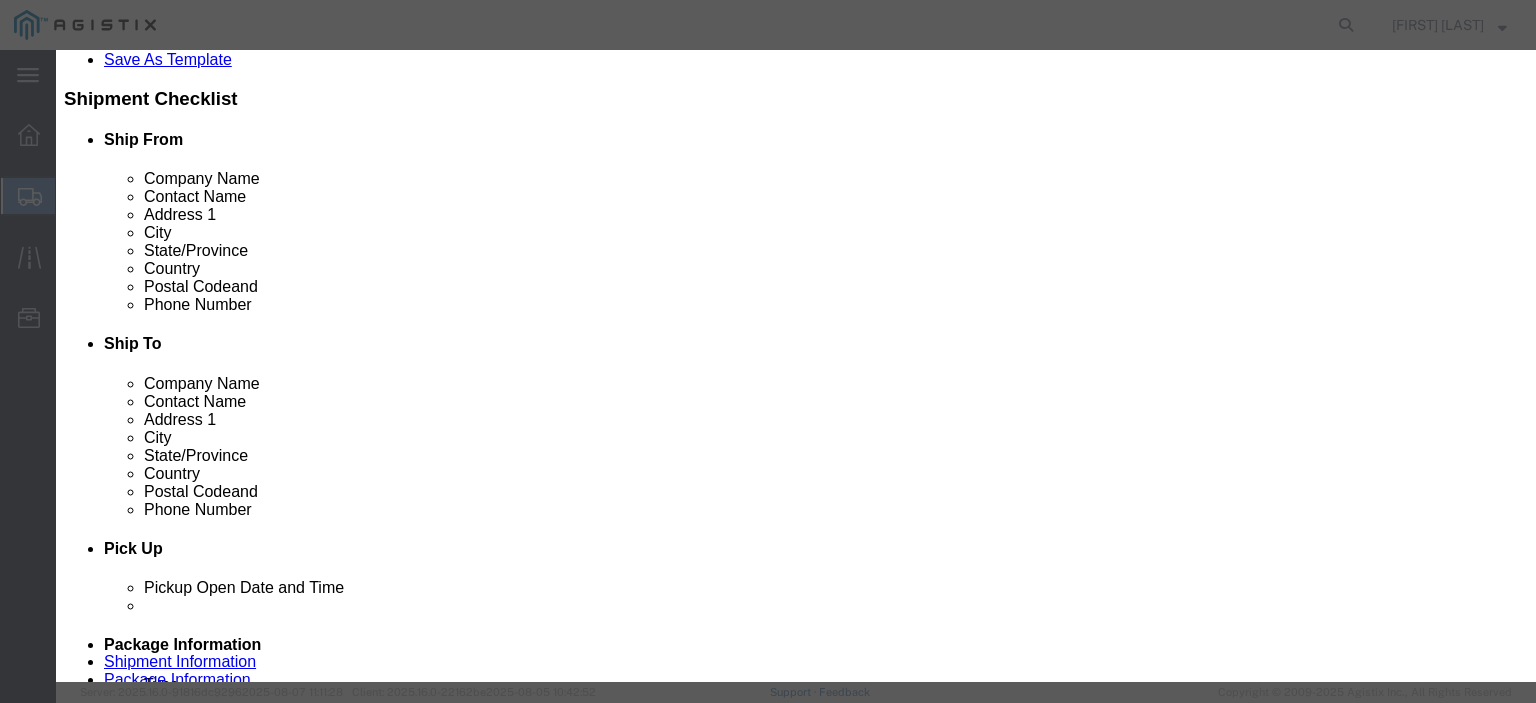 click on "6.00" 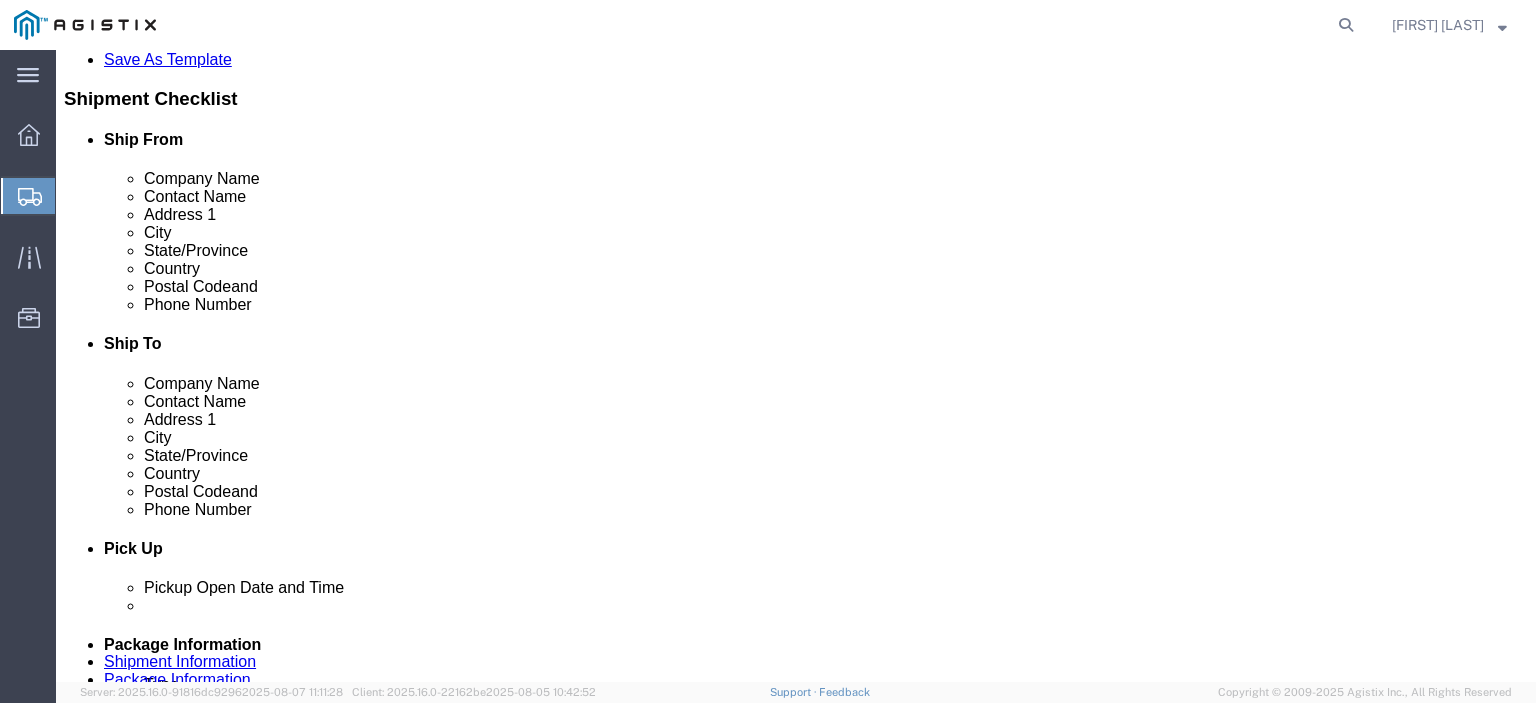 click on "10.00 Each" 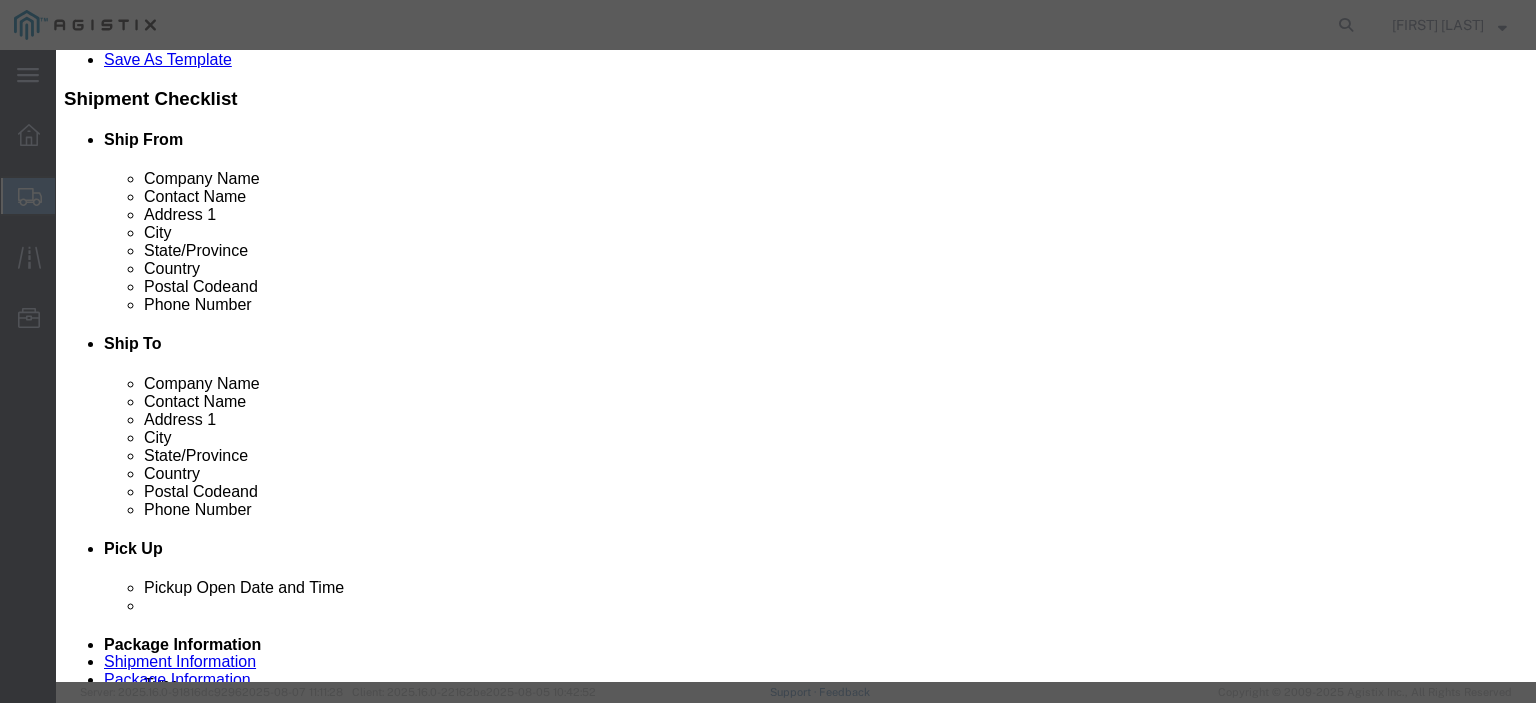click on "10.00" 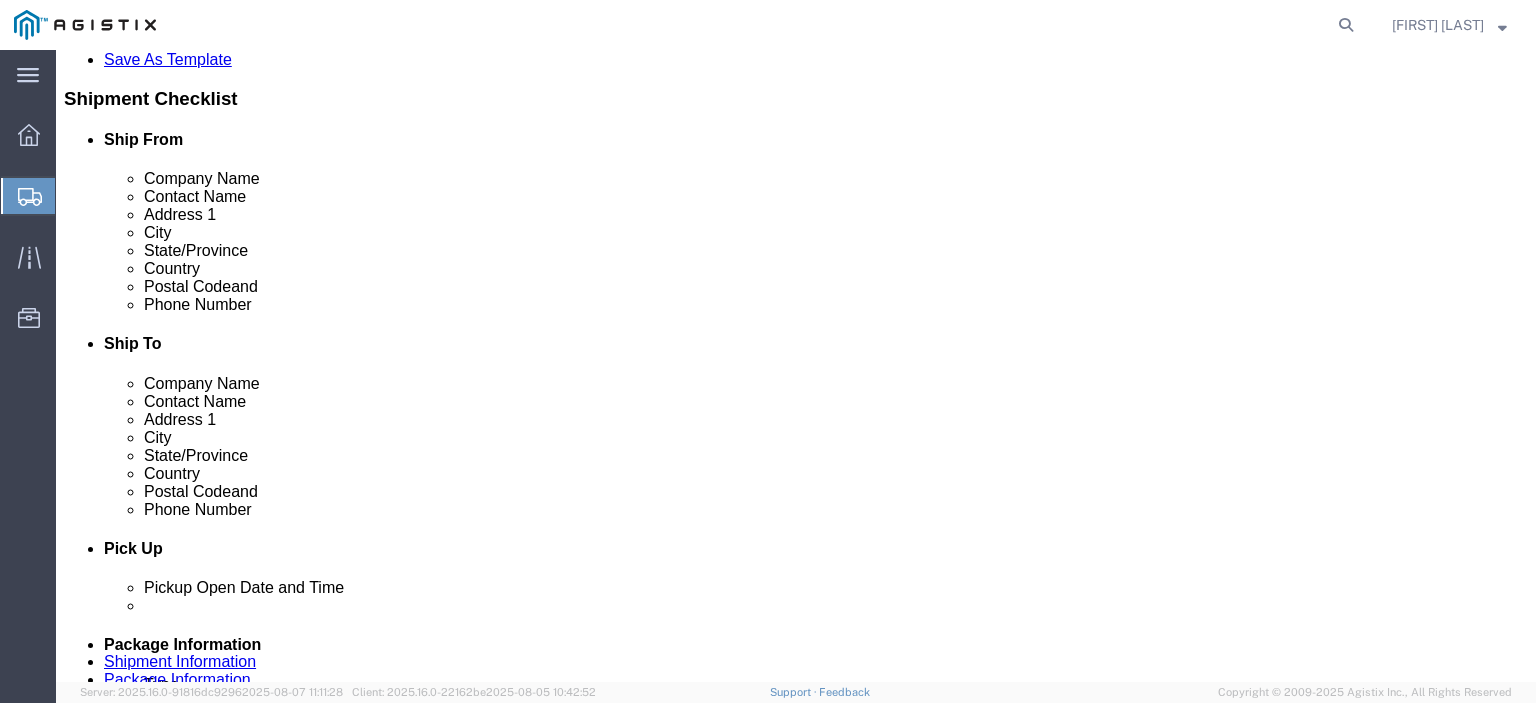 drag, startPoint x: 276, startPoint y: 16, endPoint x: 168, endPoint y: 33, distance: 109.32977 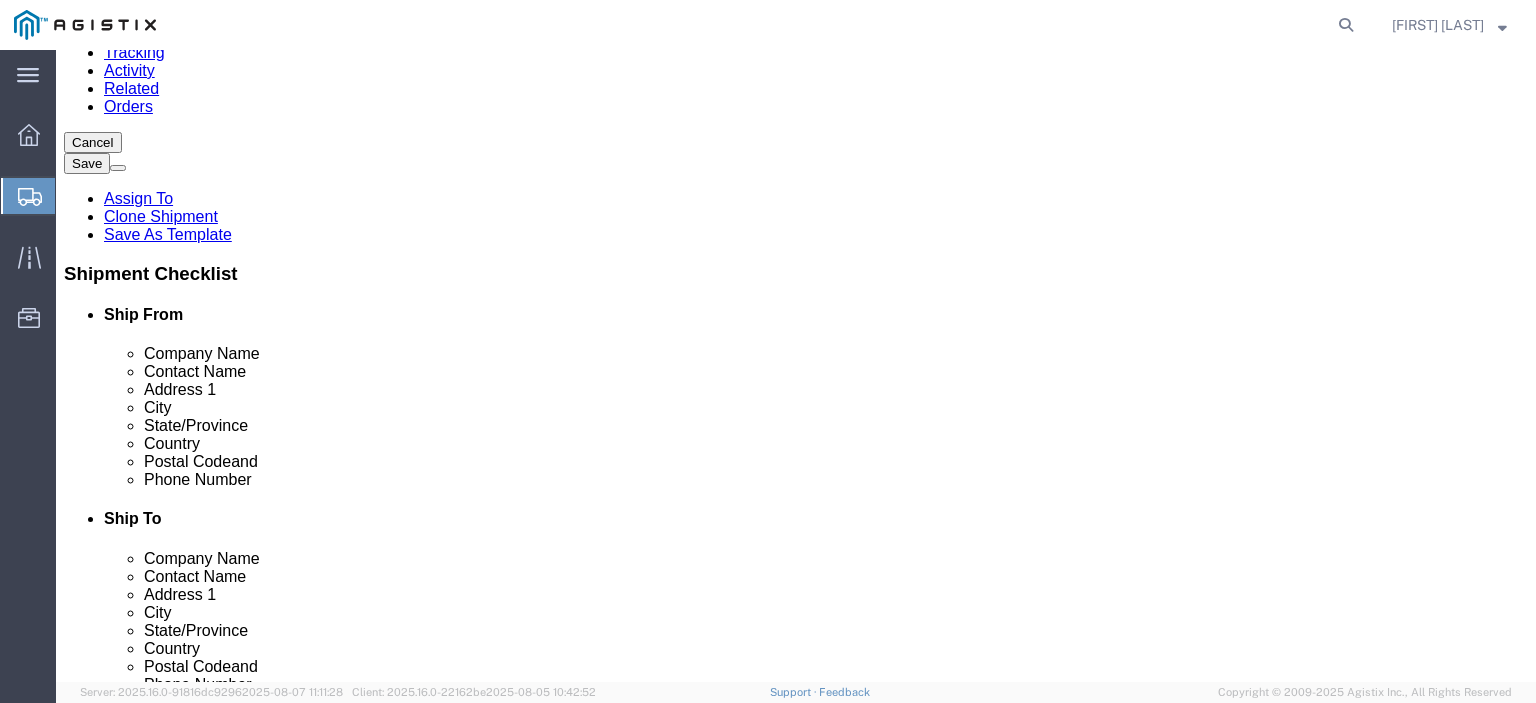 scroll, scrollTop: 128, scrollLeft: 0, axis: vertical 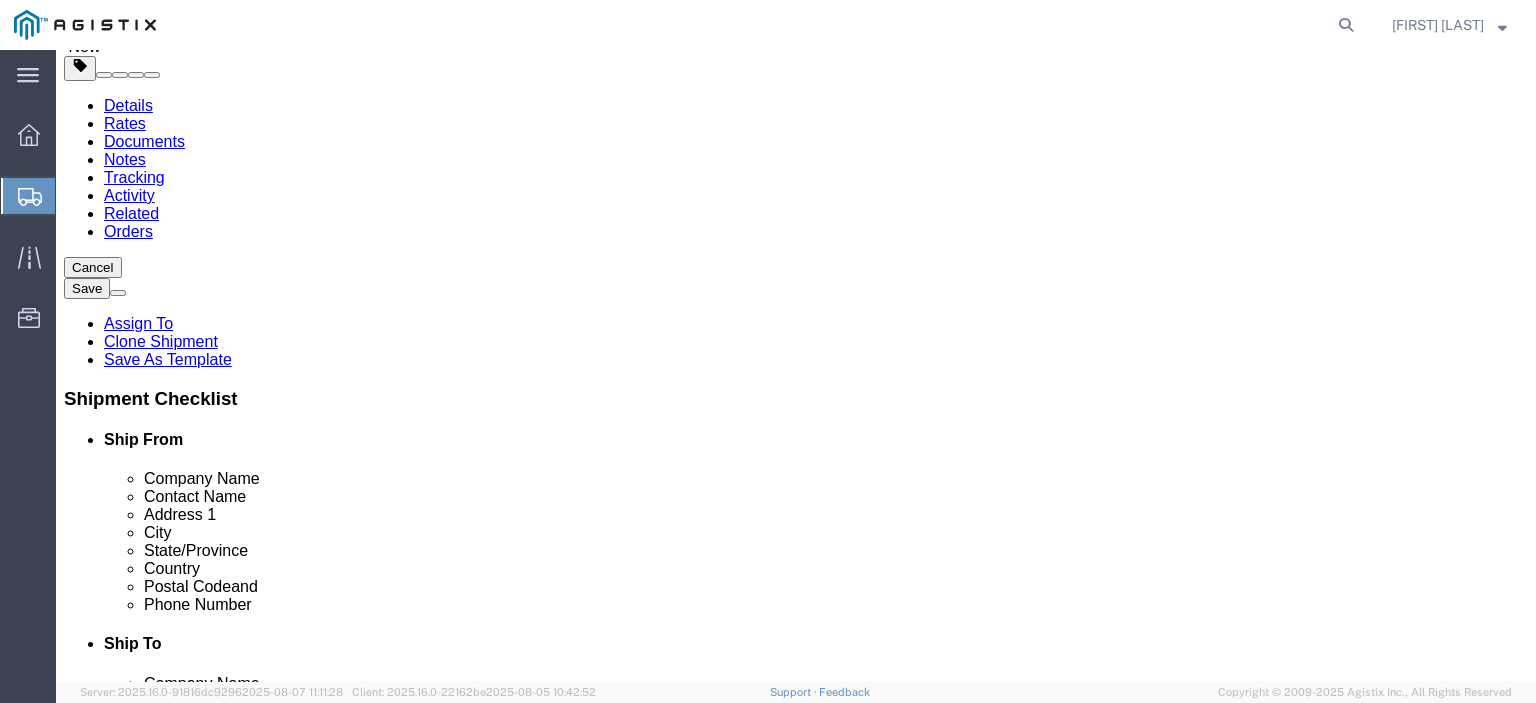 click on "16" 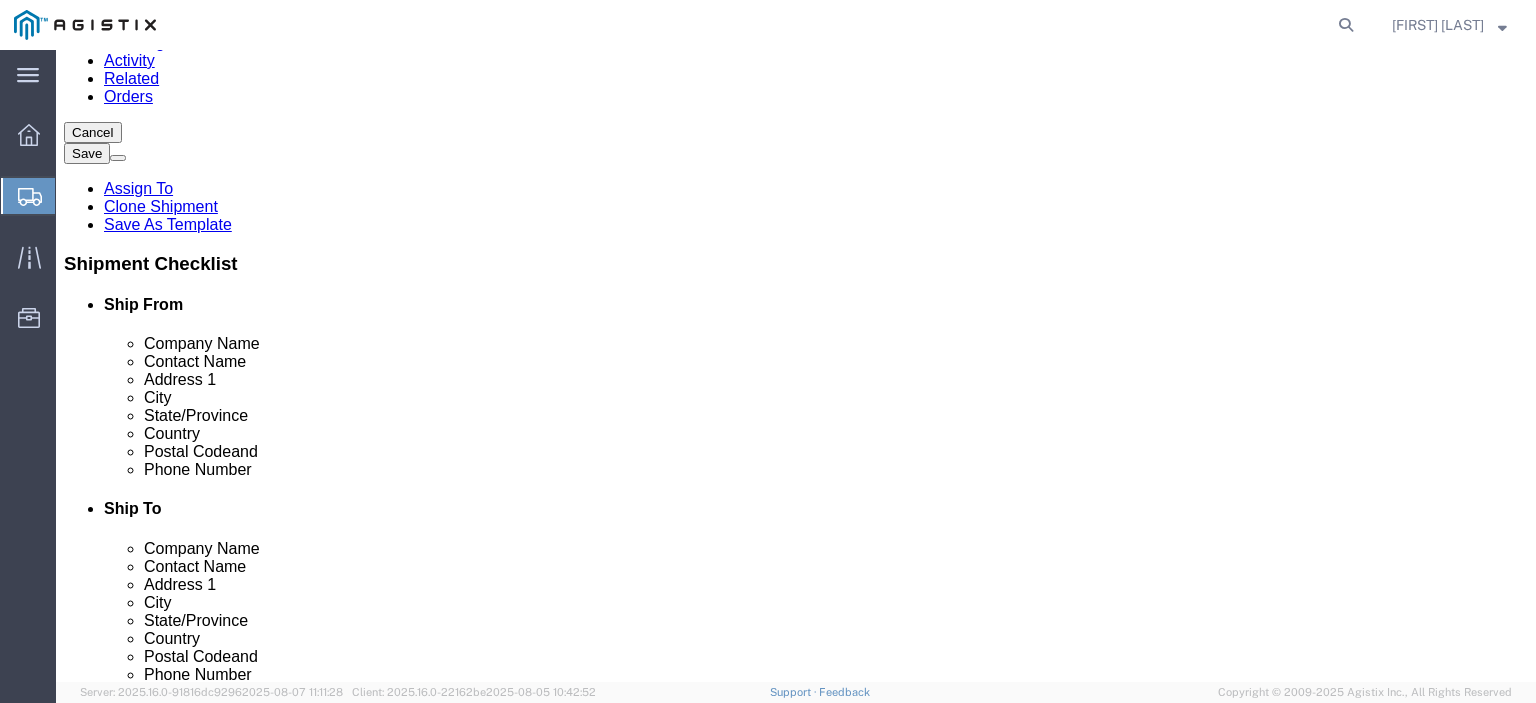 scroll, scrollTop: 443, scrollLeft: 0, axis: vertical 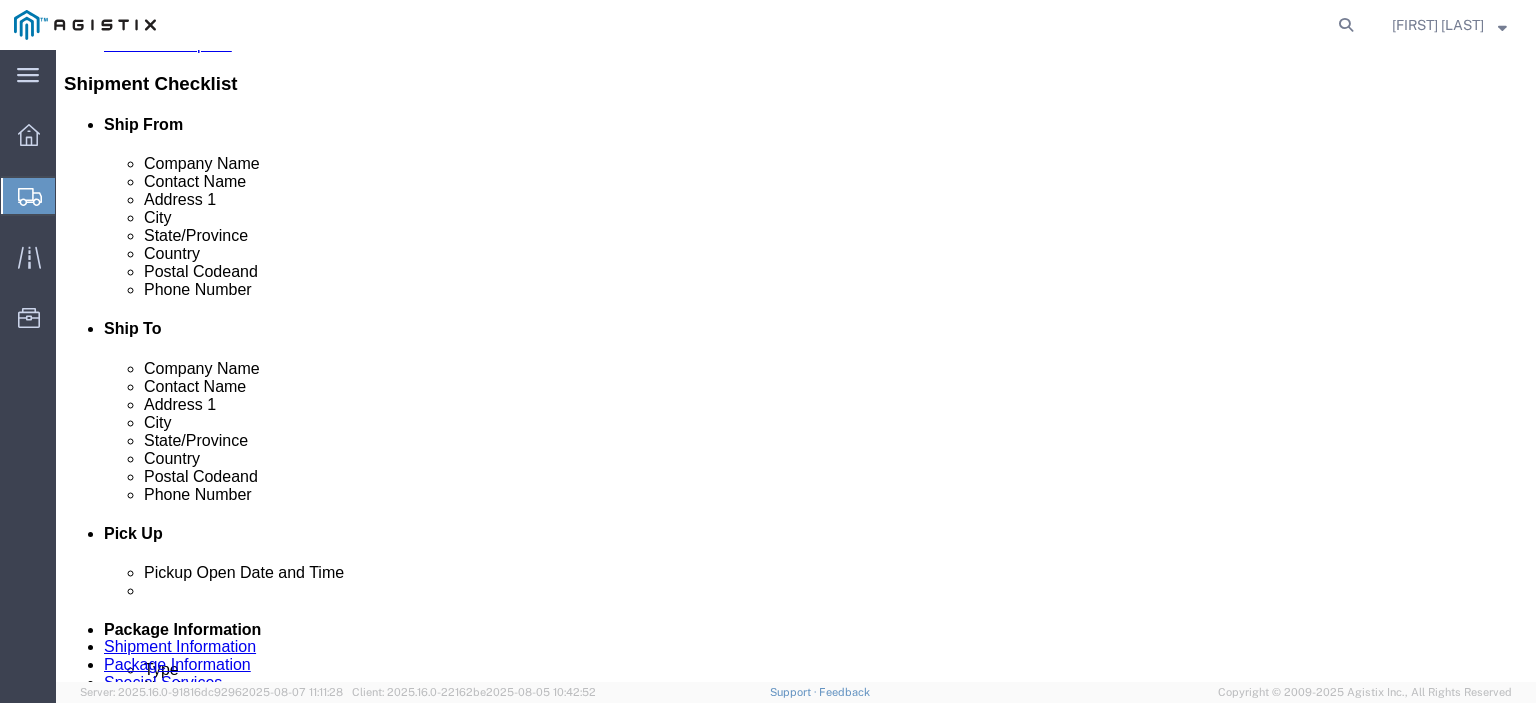 click on "Continue" 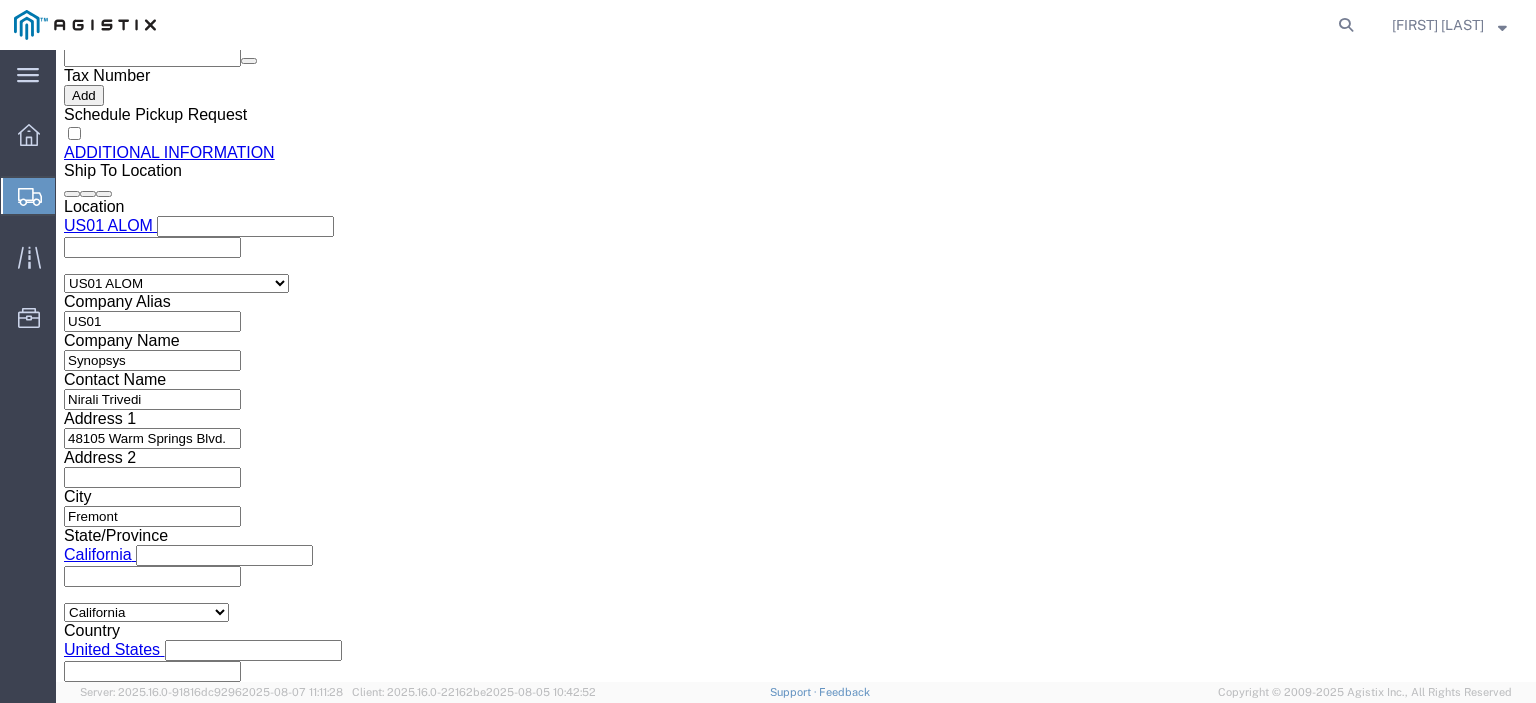 drag, startPoint x: 278, startPoint y: 21, endPoint x: 166, endPoint y: 22, distance: 112.00446 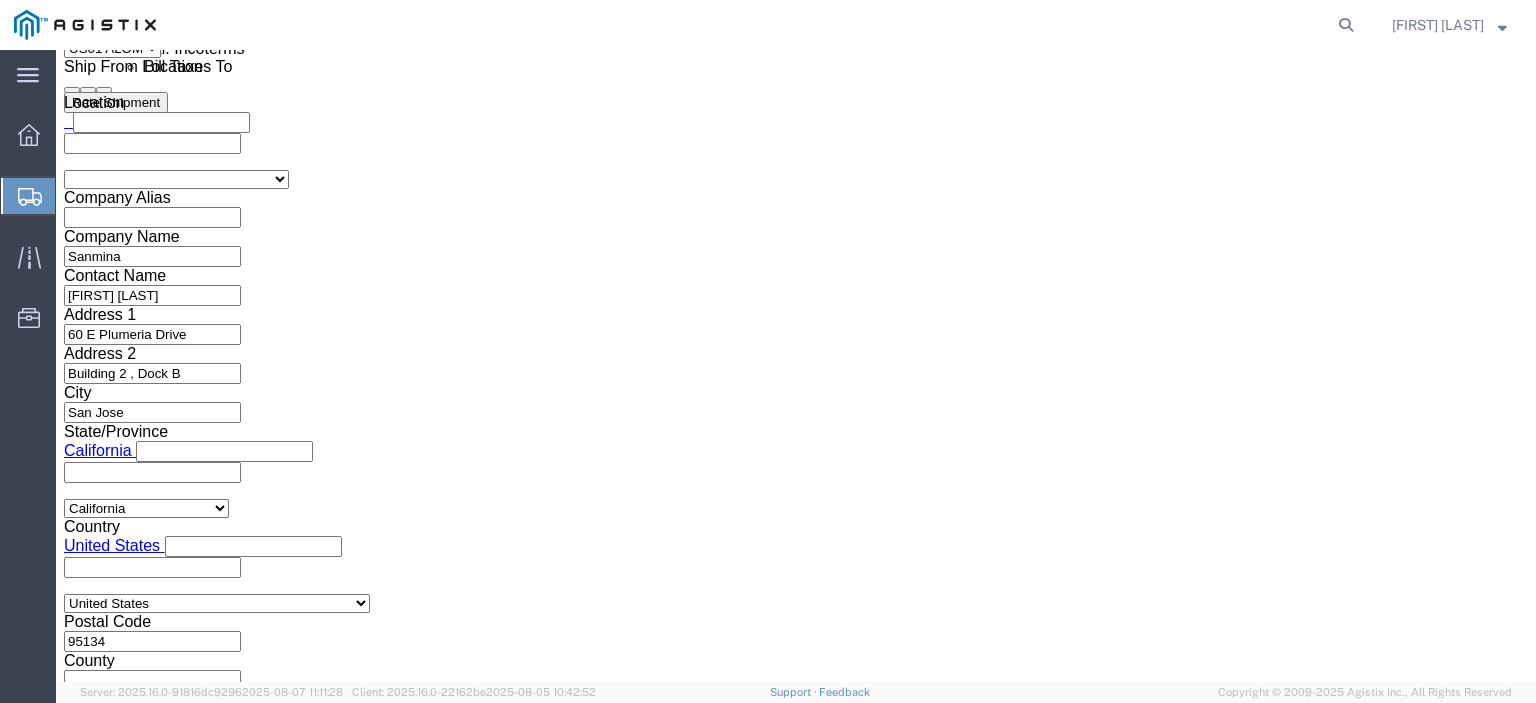 scroll, scrollTop: 1142, scrollLeft: 0, axis: vertical 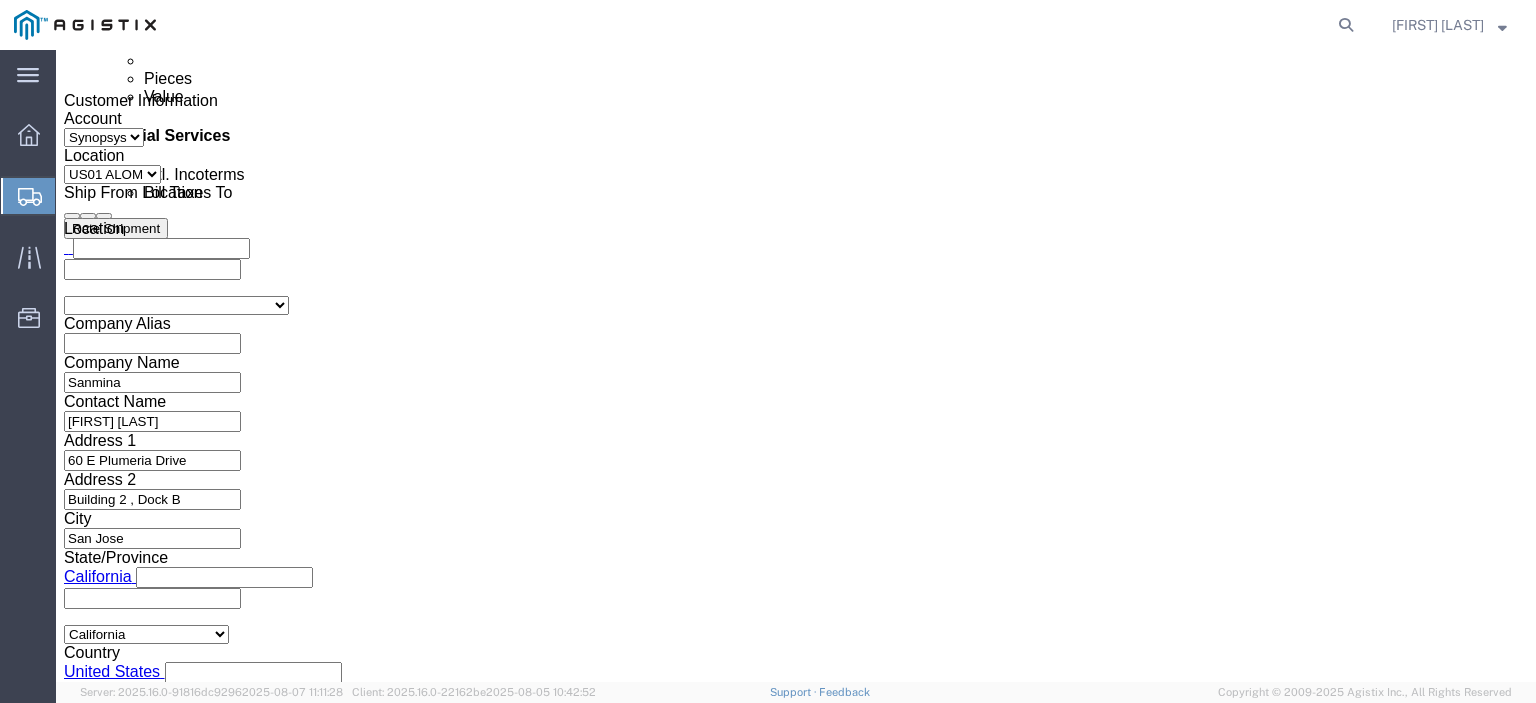 click on "Hello Team. Please process Shipment 56377159
2 Pallets in shipment." 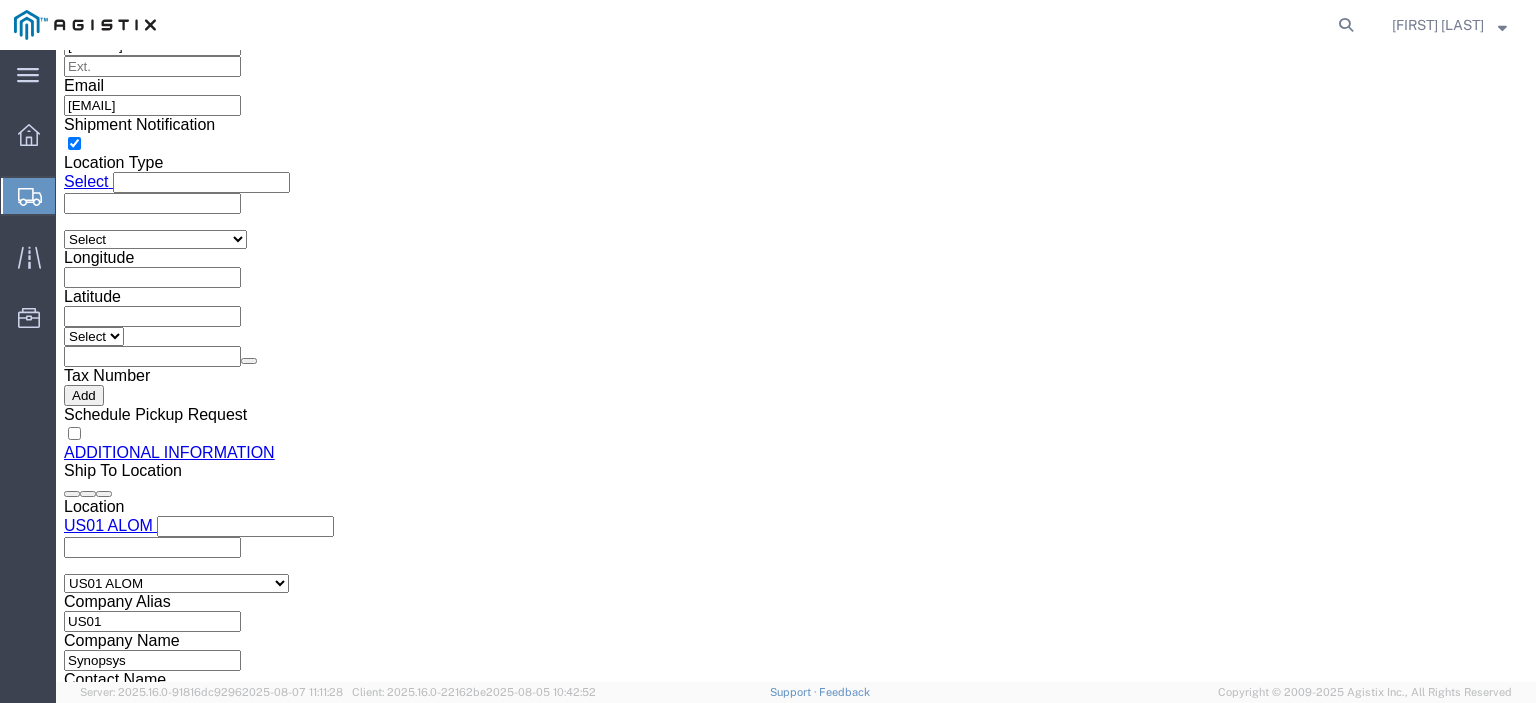 scroll, scrollTop: 2242, scrollLeft: 0, axis: vertical 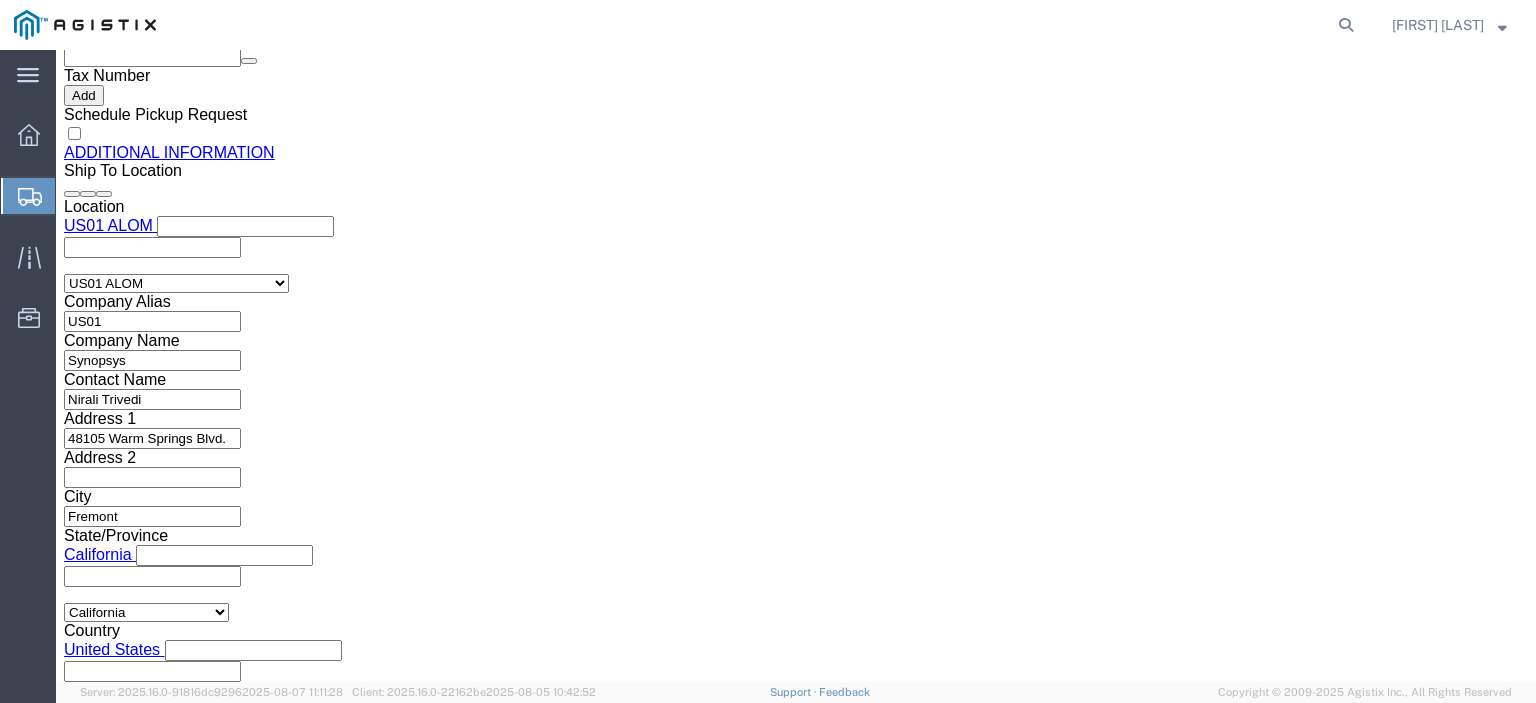click on "Rate Shipment" 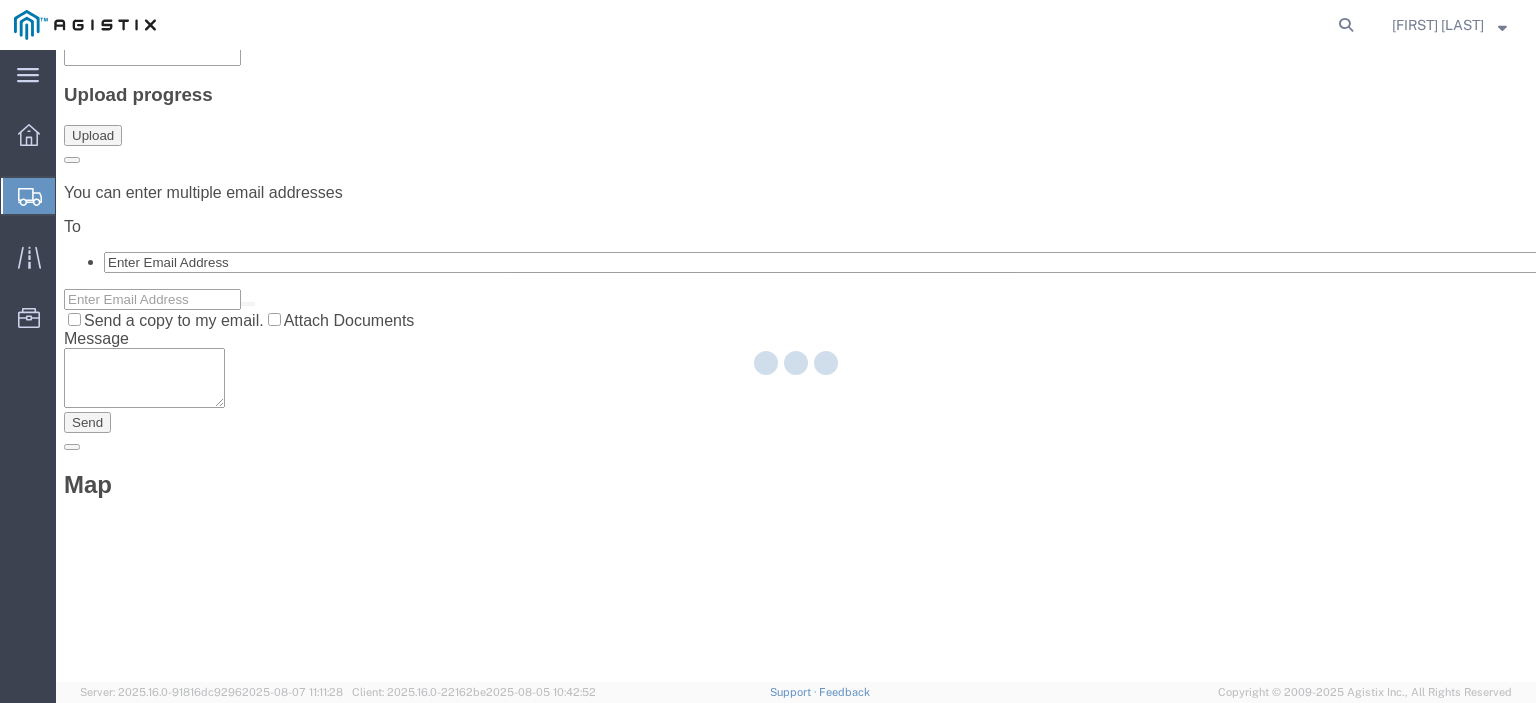 scroll, scrollTop: 0, scrollLeft: 0, axis: both 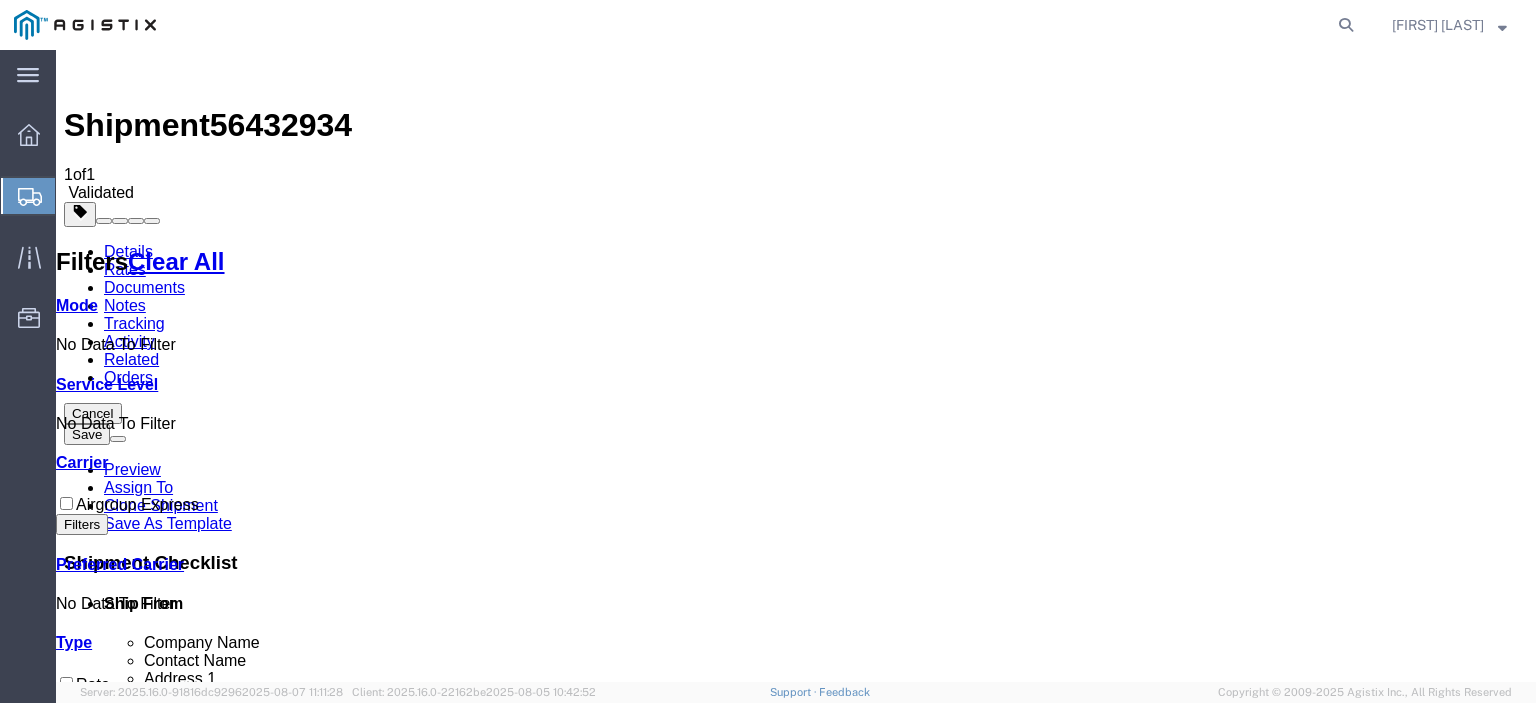 click on "Book" at bounding box center [1181, 1655] 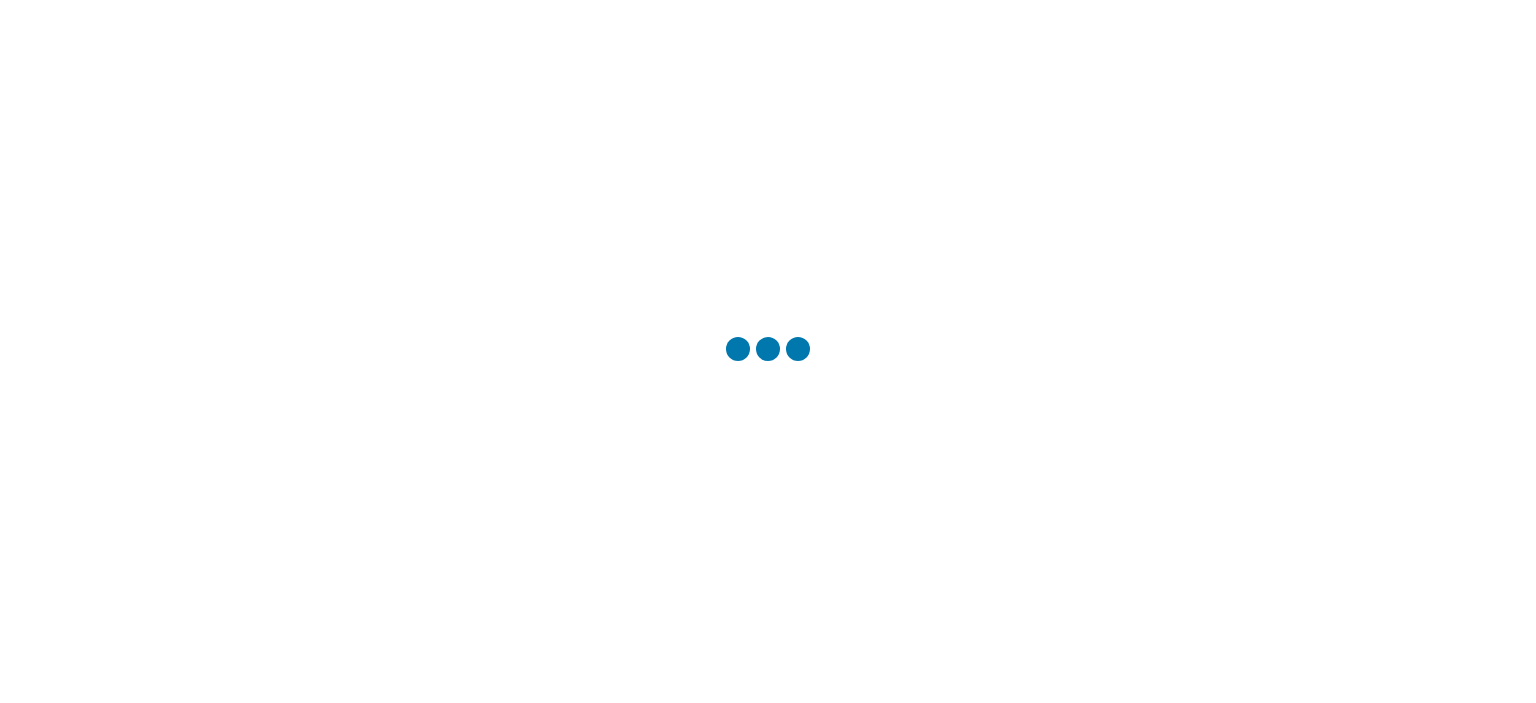 scroll, scrollTop: 0, scrollLeft: 0, axis: both 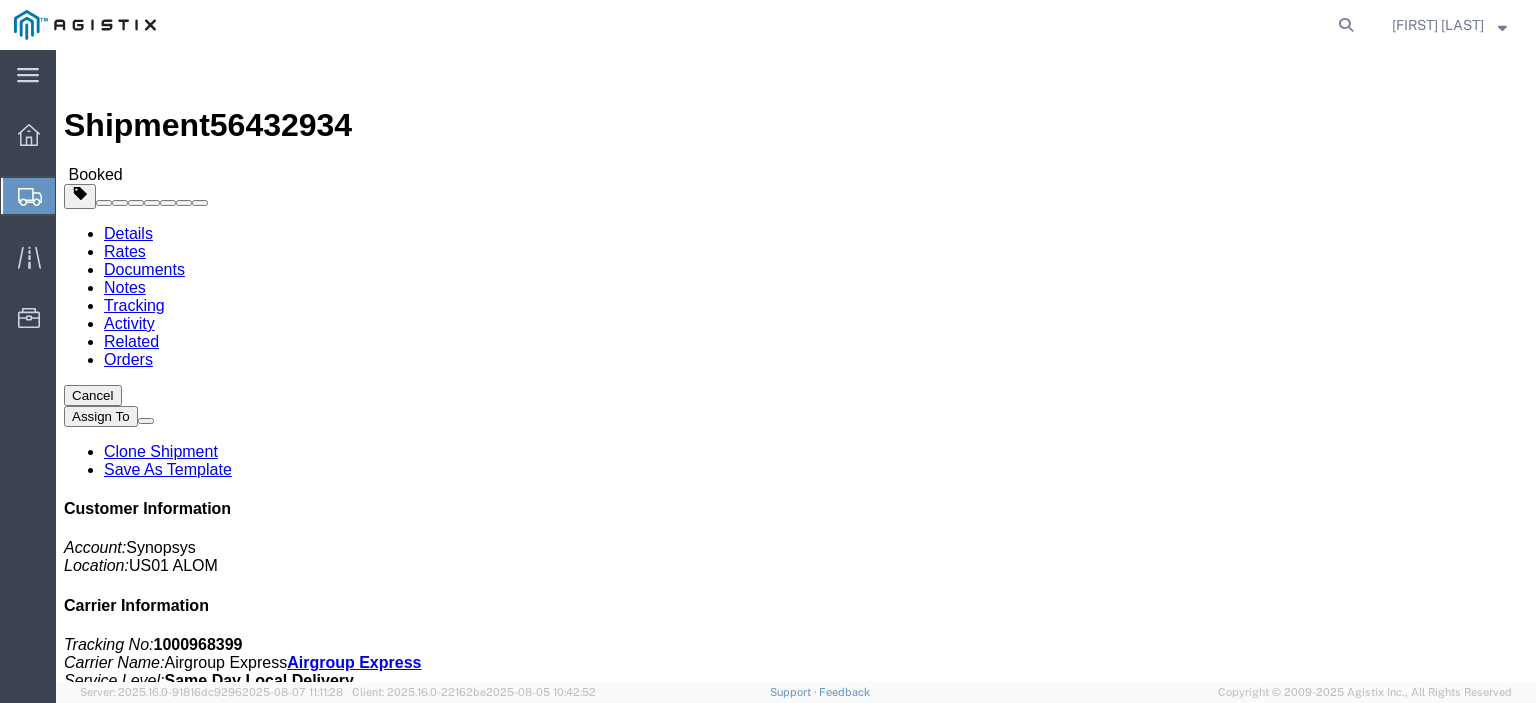 click on "Documents" 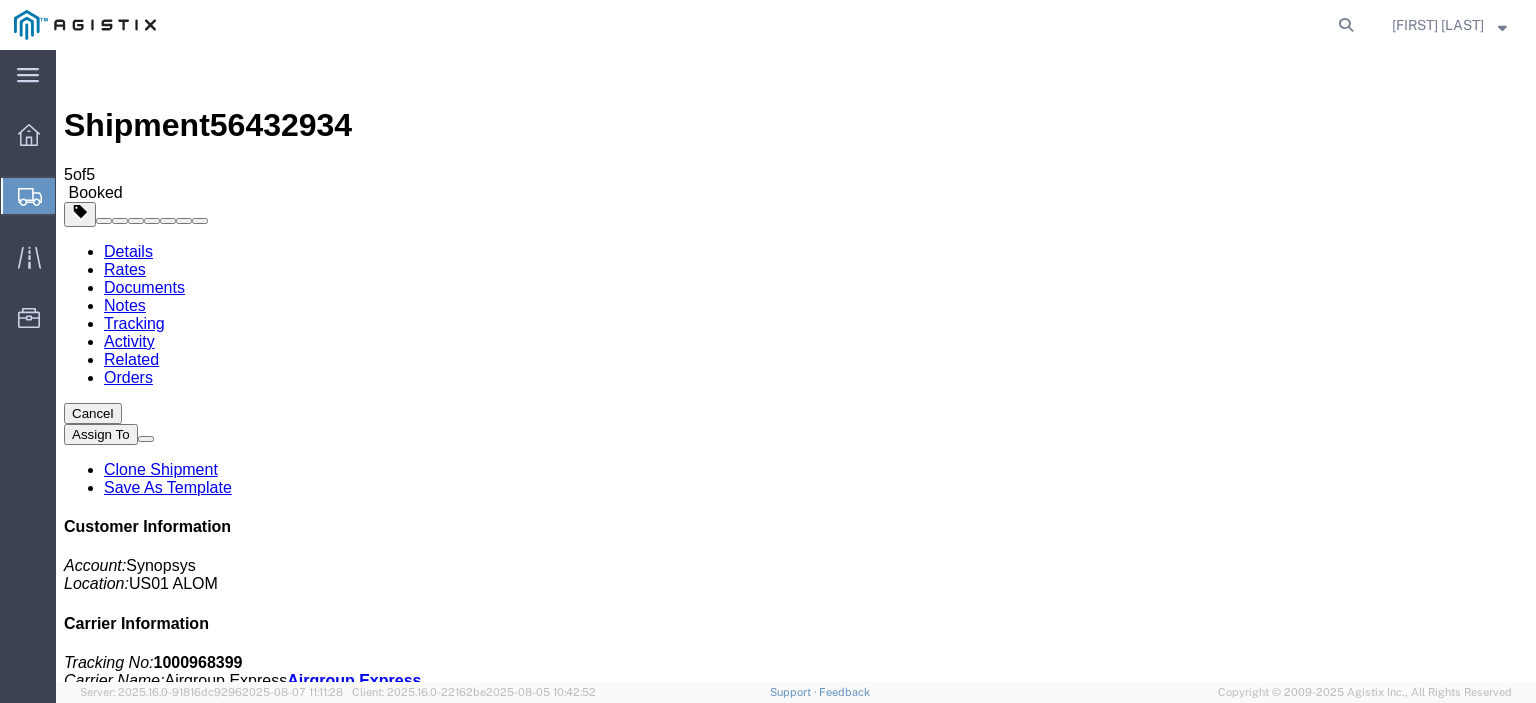 click on "AIRGROUP" at bounding box center (186, 1773) 